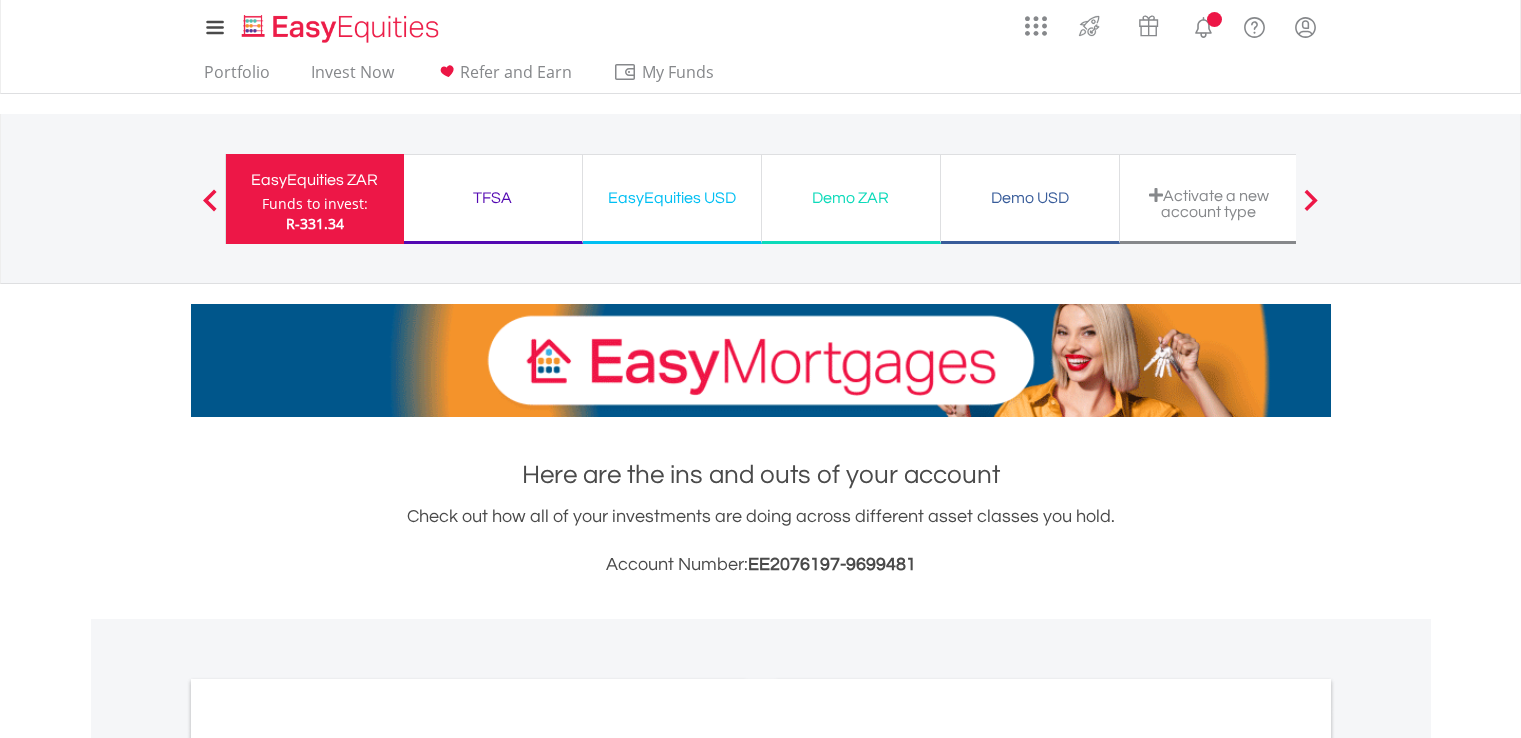 scroll, scrollTop: 0, scrollLeft: 0, axis: both 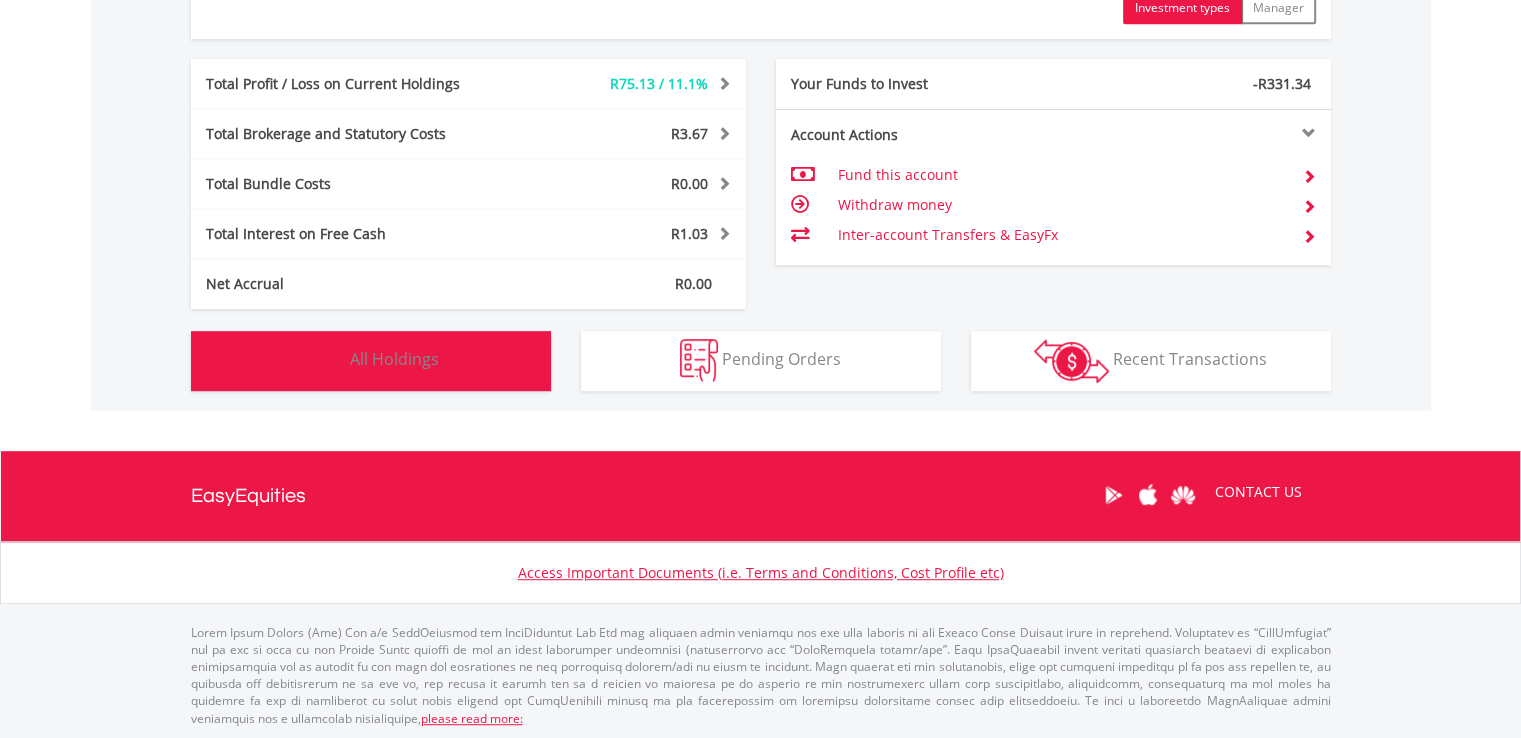 click on "Holdings
All Holdings" at bounding box center [371, 361] 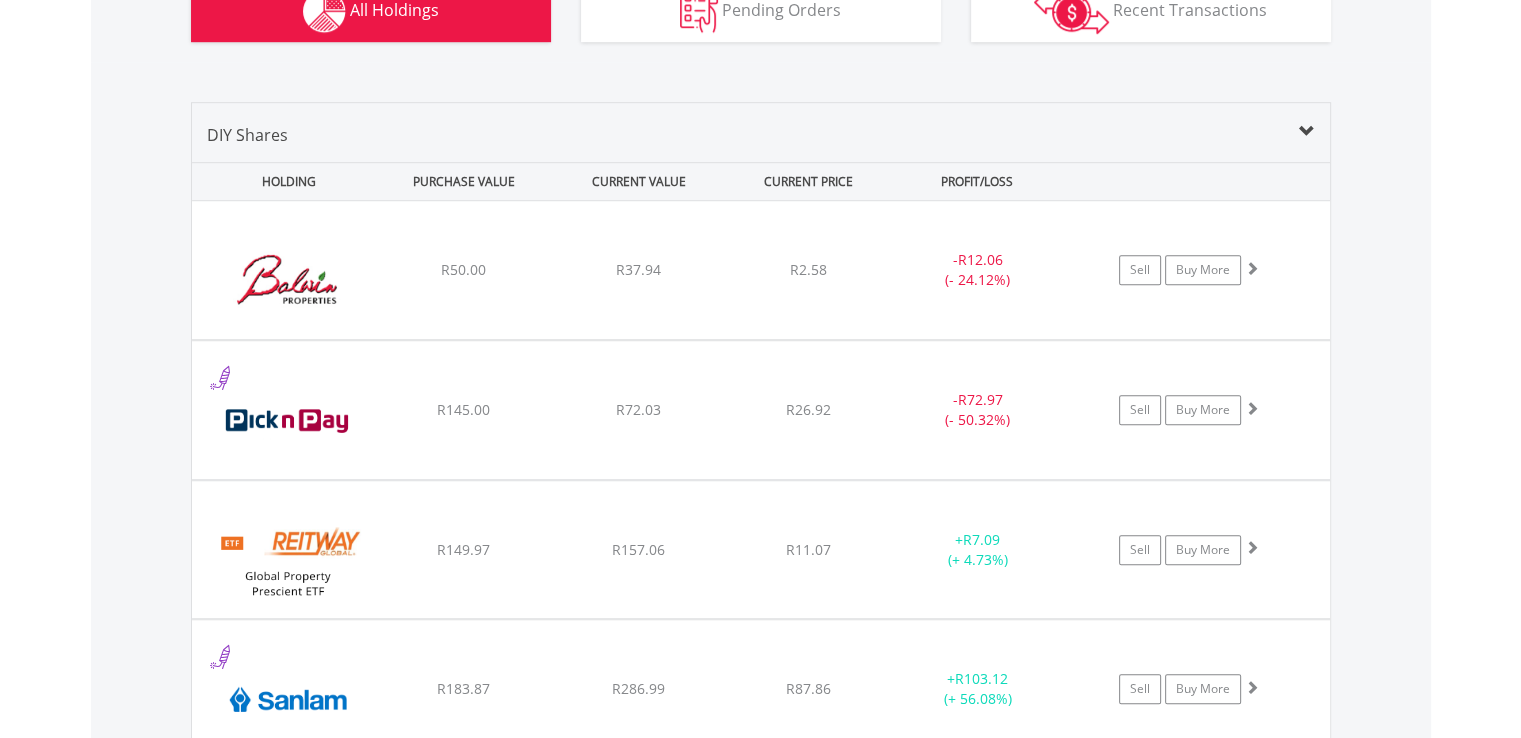 scroll, scrollTop: 1241, scrollLeft: 0, axis: vertical 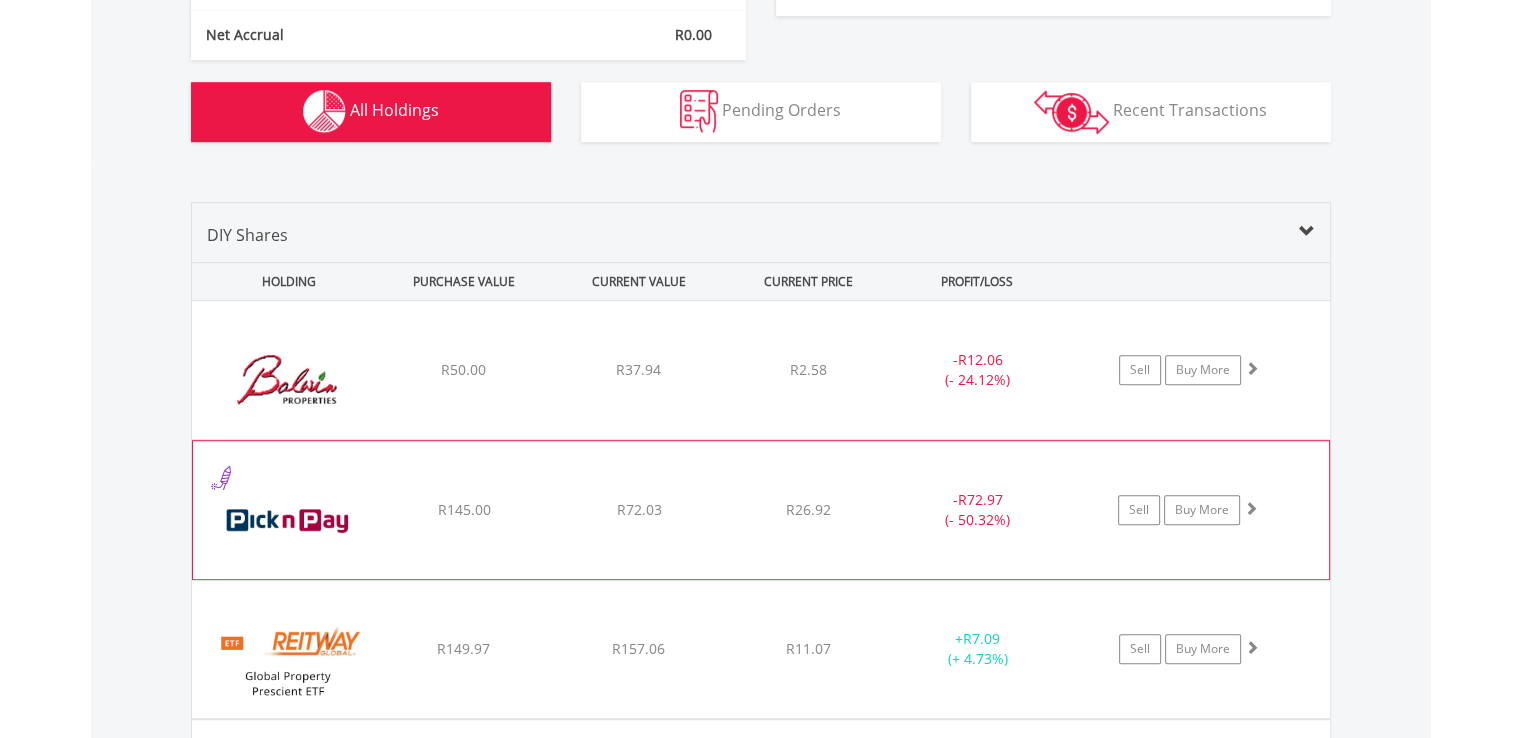 click on "﻿
Pick n Pay Stores Limited
R145.00
R72.03
R26.92
-  R72.97 (- 50.32%)
Sell
Buy More" at bounding box center [761, 370] 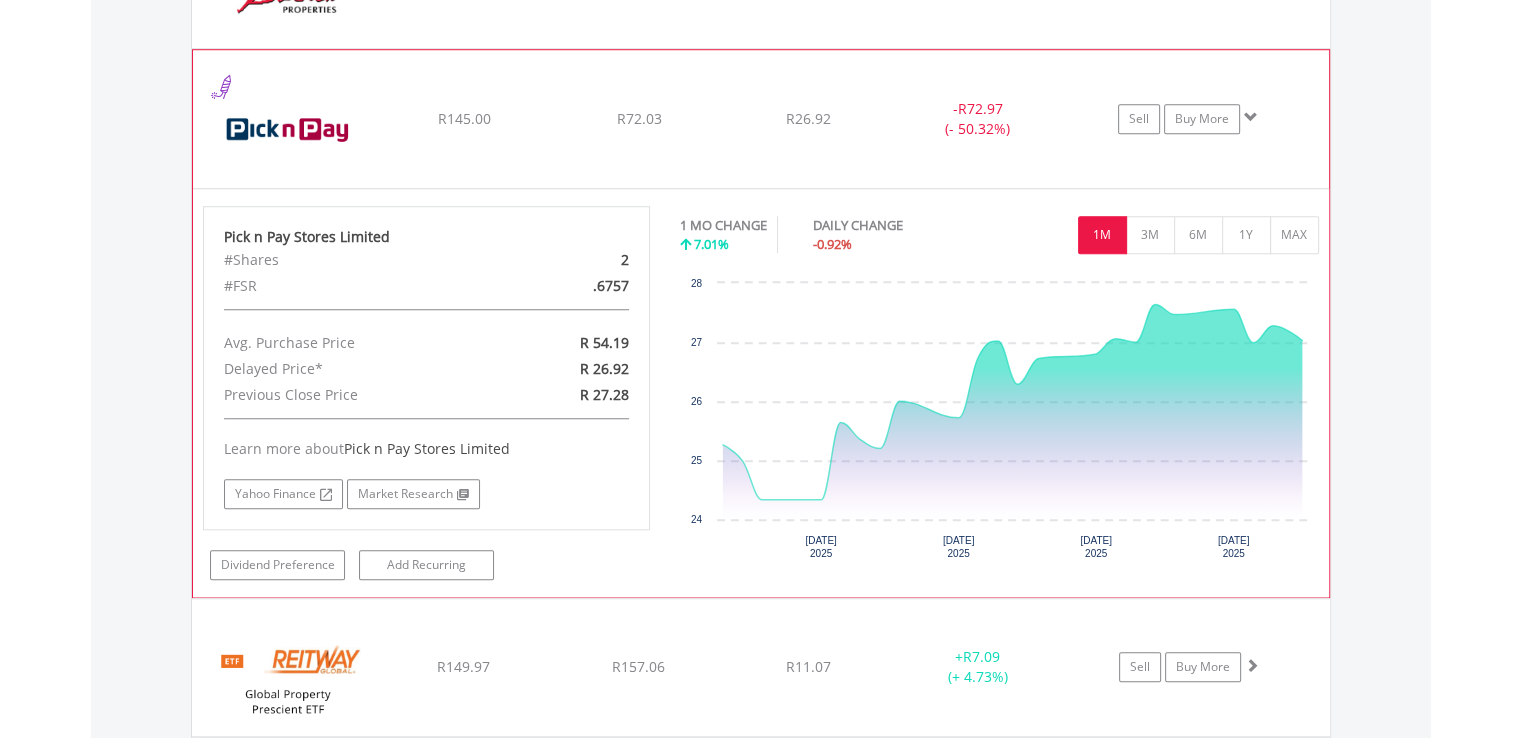 scroll, scrollTop: 1641, scrollLeft: 0, axis: vertical 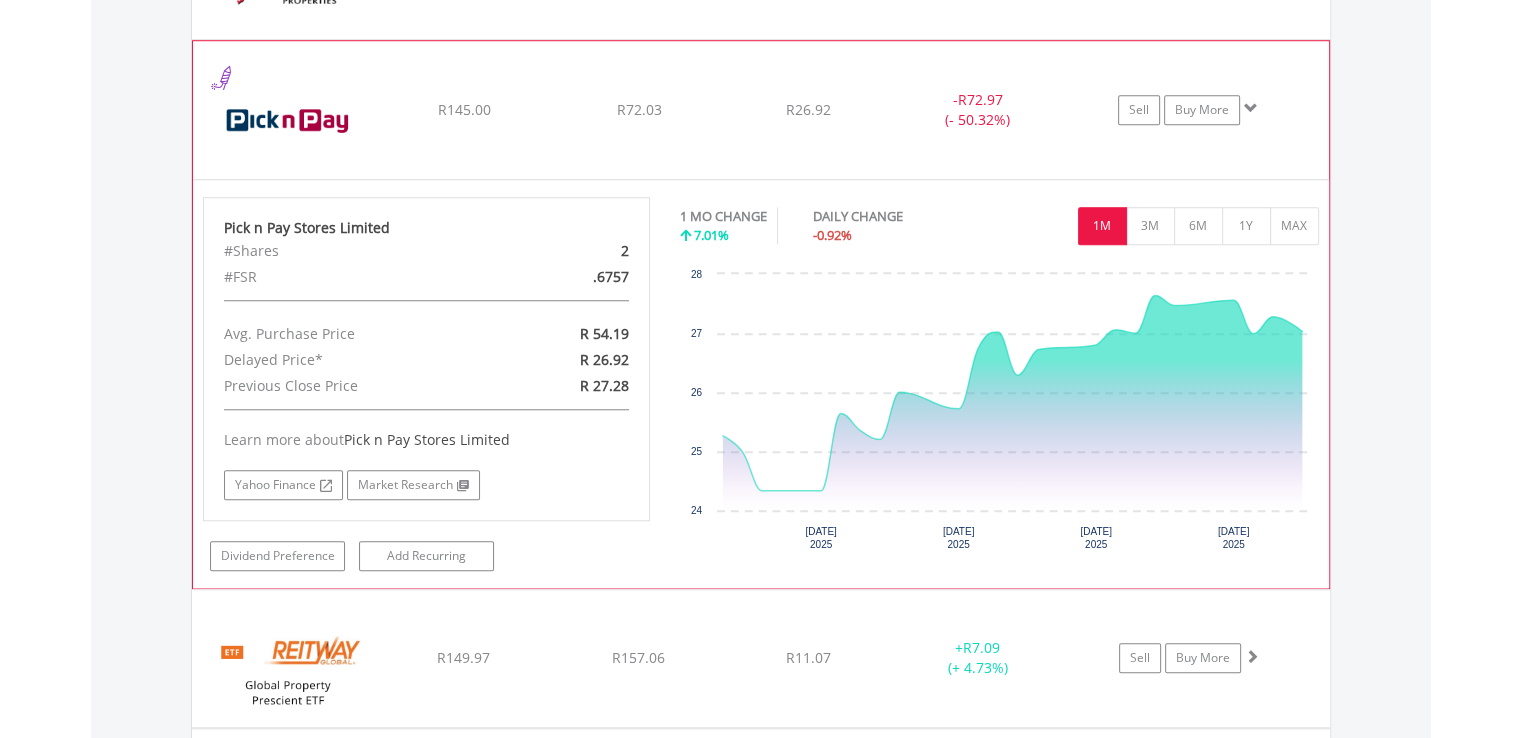 click 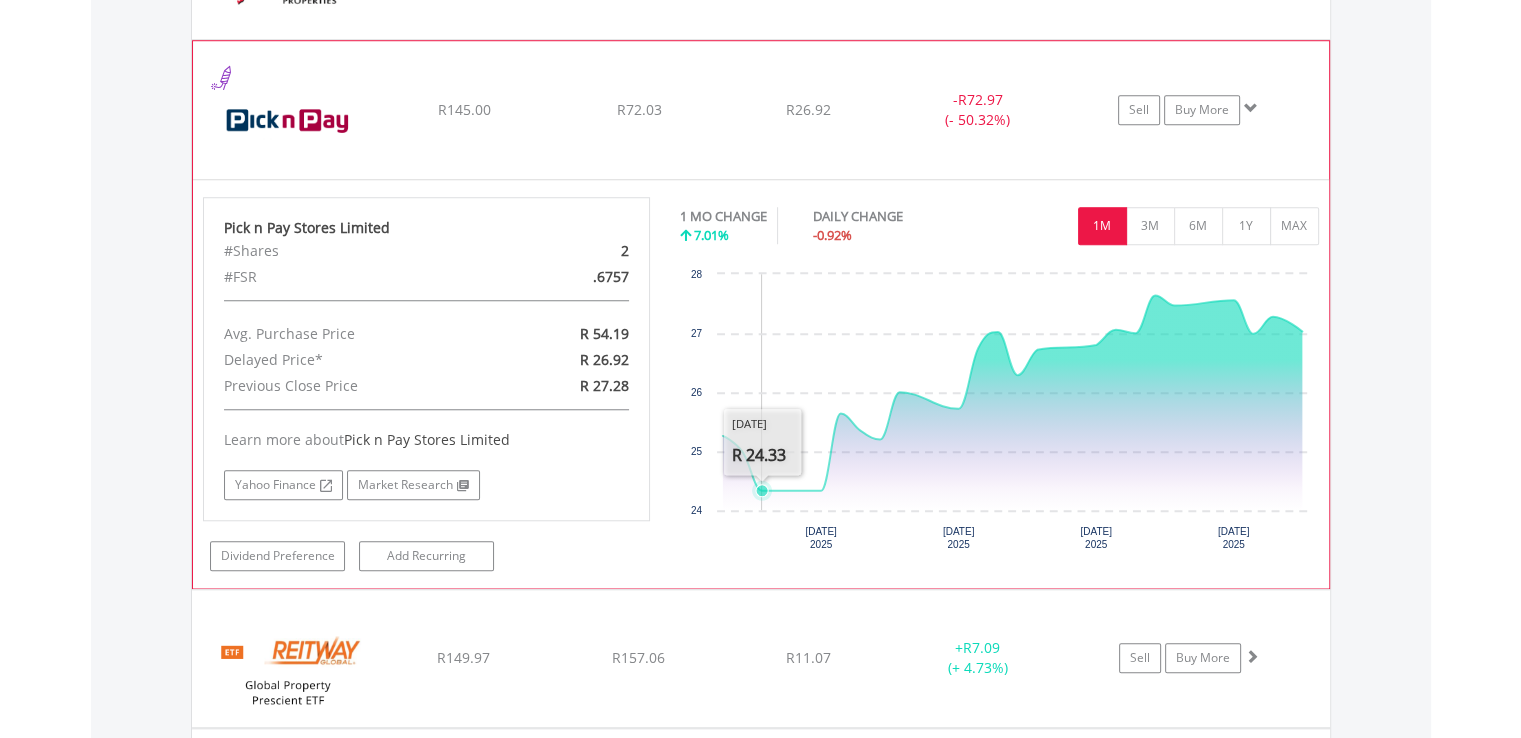 click 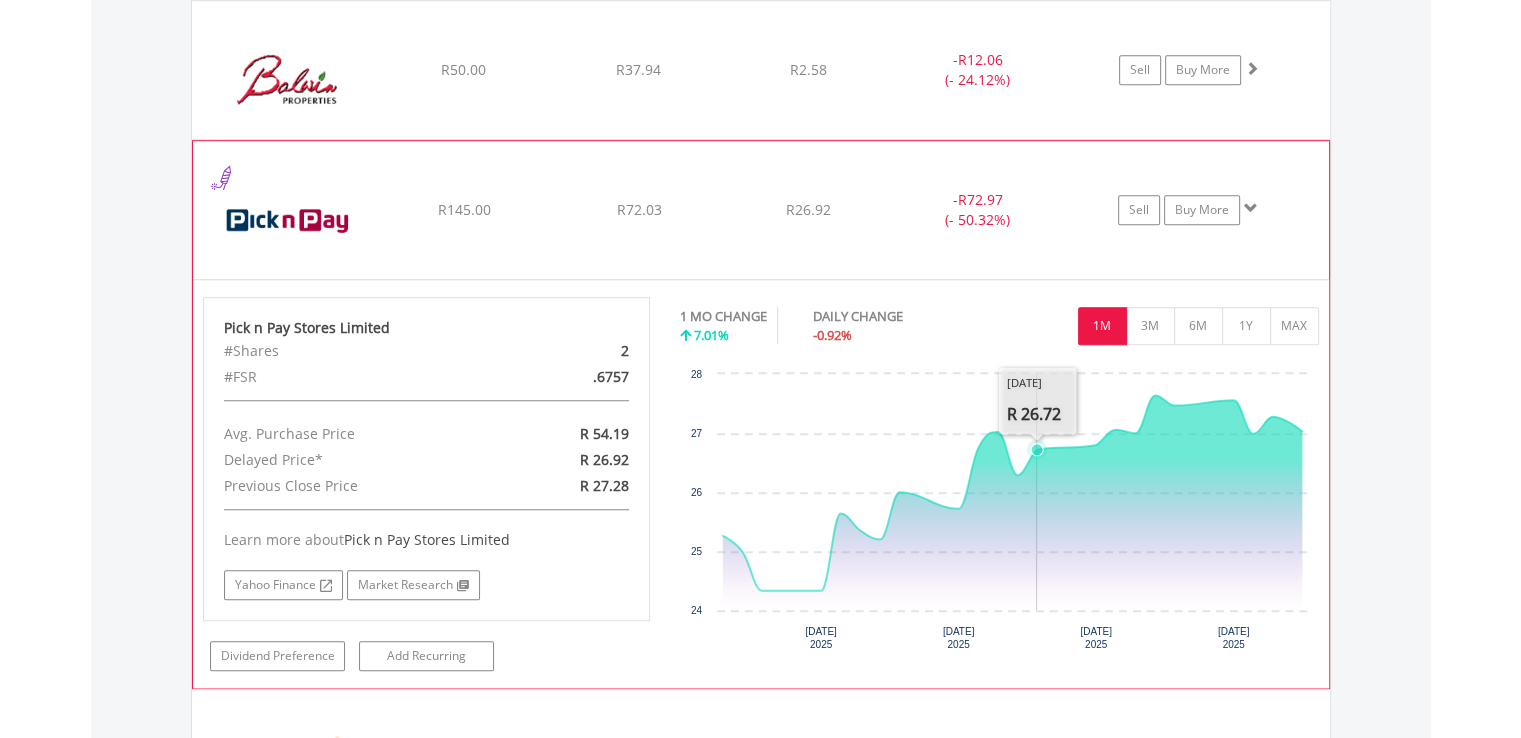 scroll, scrollTop: 1641, scrollLeft: 0, axis: vertical 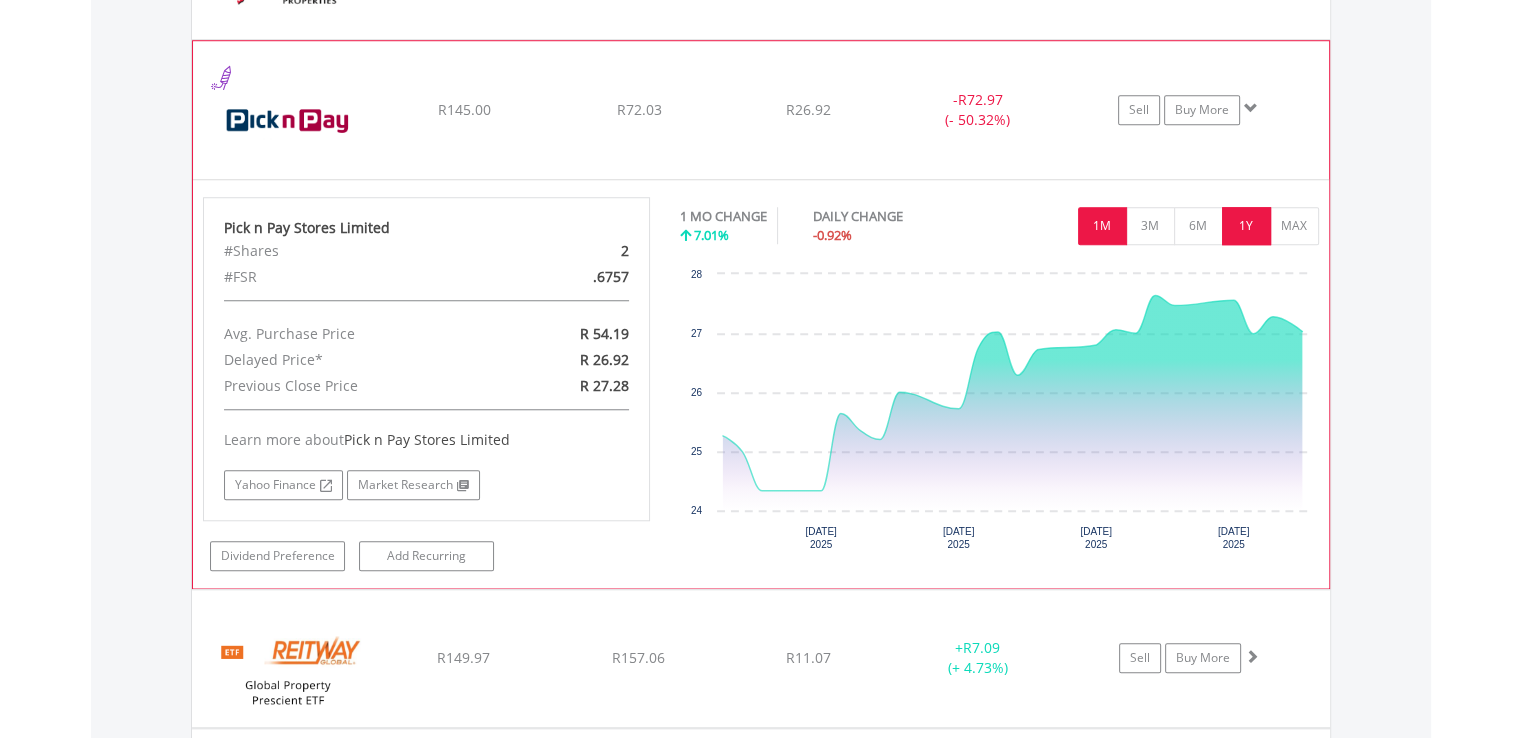 click on "1Y" at bounding box center [1246, 226] 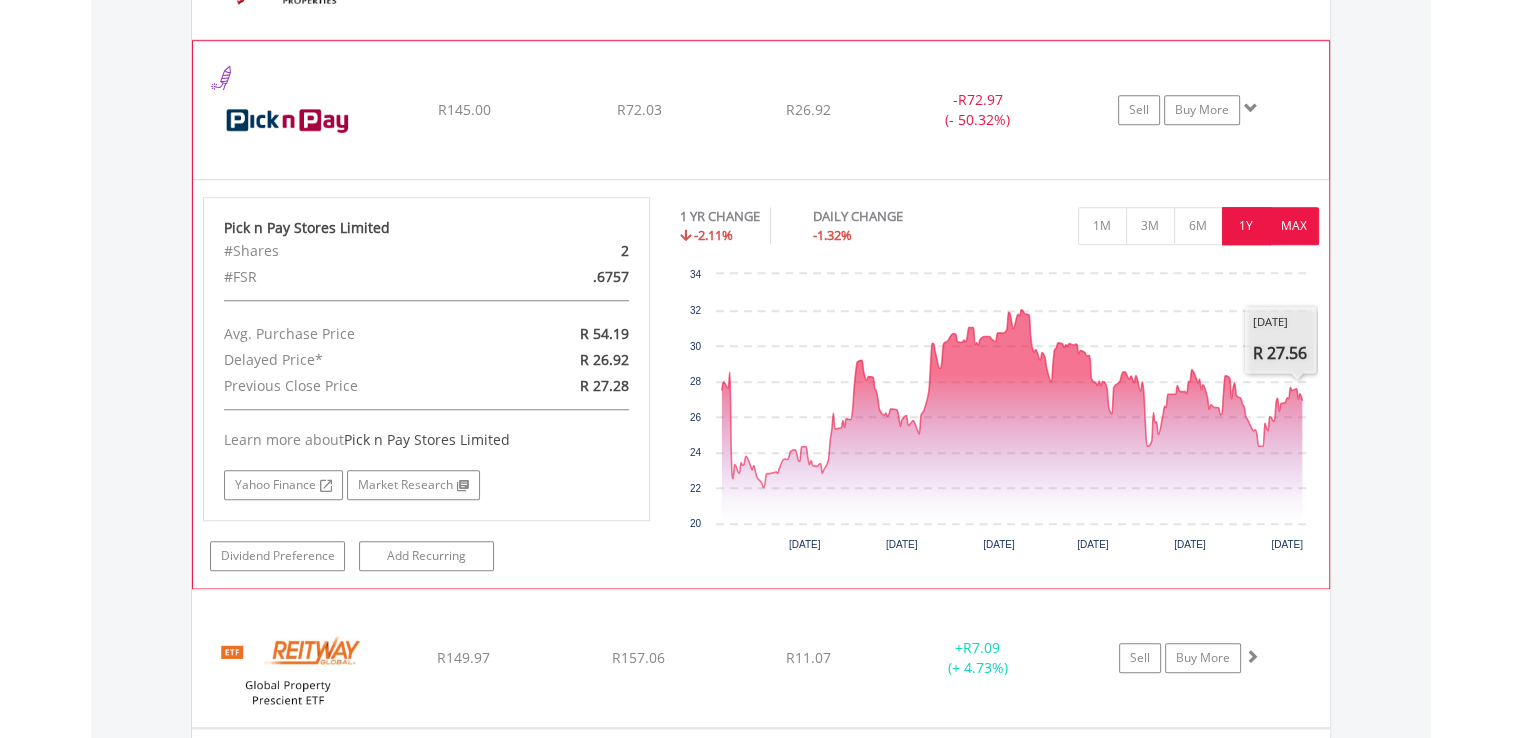 click on "MAX" at bounding box center [1294, 226] 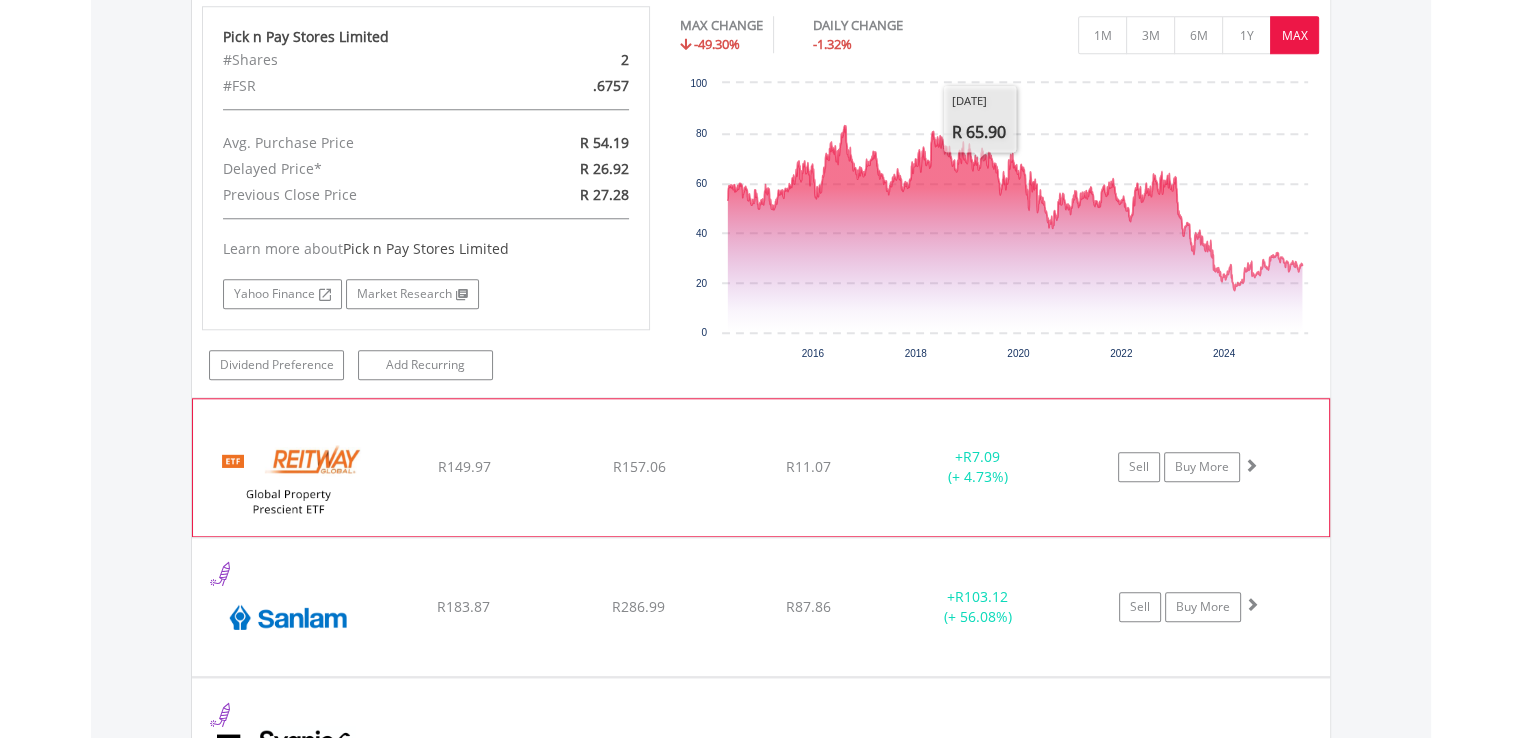 scroll, scrollTop: 1942, scrollLeft: 0, axis: vertical 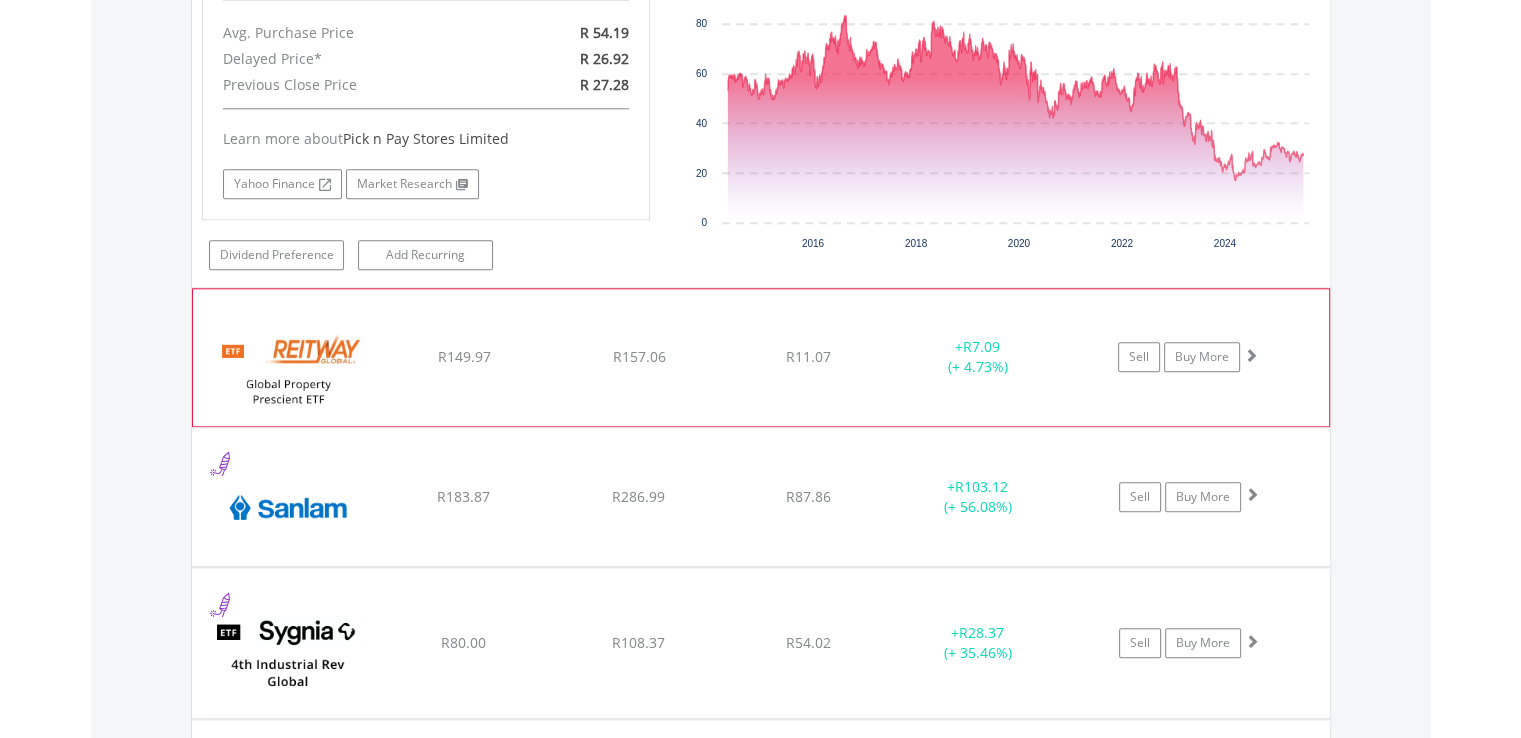 click on "﻿
Reitway Global Property Prescient ETF
R149.97
R157.06
R11.07
+  R7.09 (+ 4.73%)
Sell
Buy More" at bounding box center [761, -331] 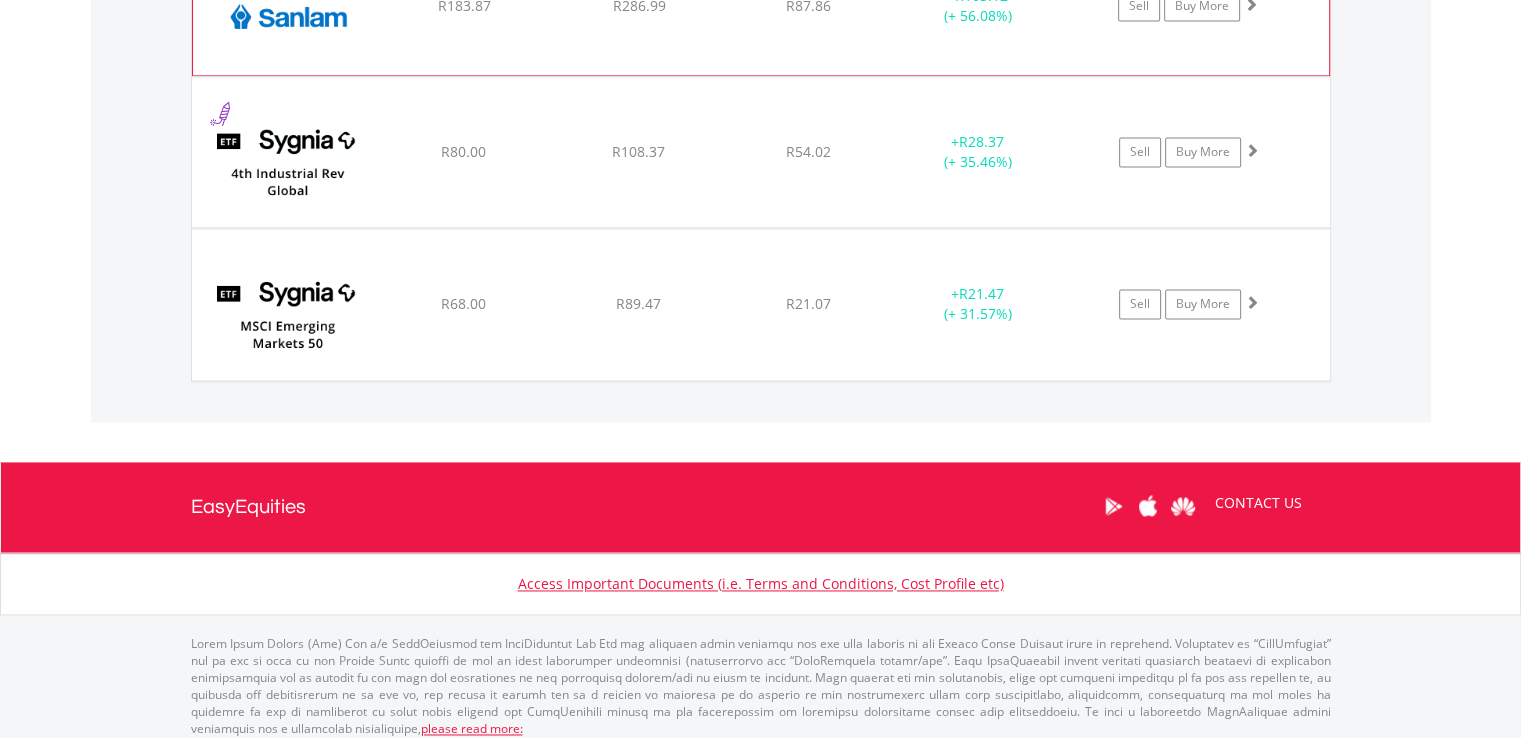 scroll, scrollTop: 2542, scrollLeft: 0, axis: vertical 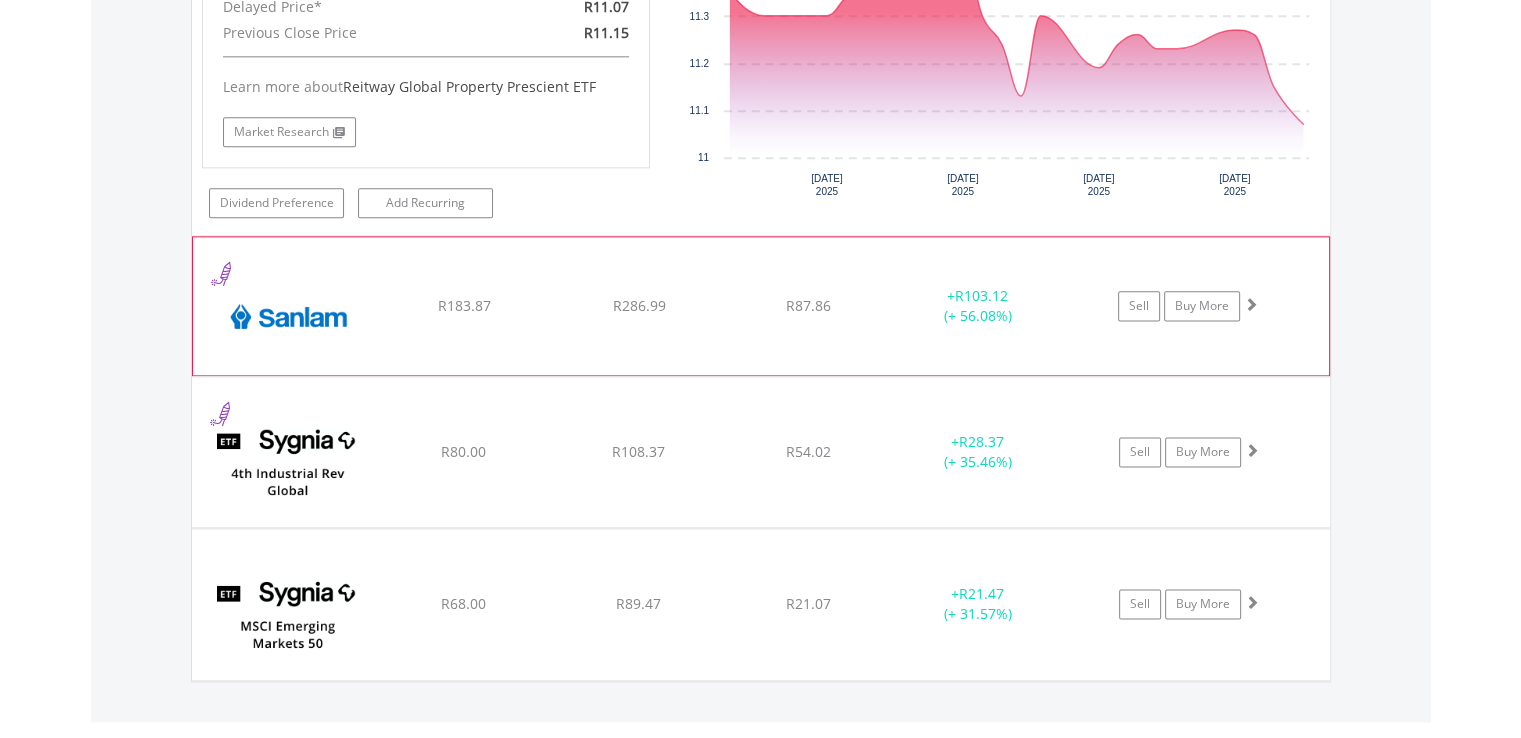 click on "﻿
Sanlam Limited
R183.87
R286.99
R87.86
+  R103.12 (+ 56.08%)
Sell
Buy More" at bounding box center [761, -931] 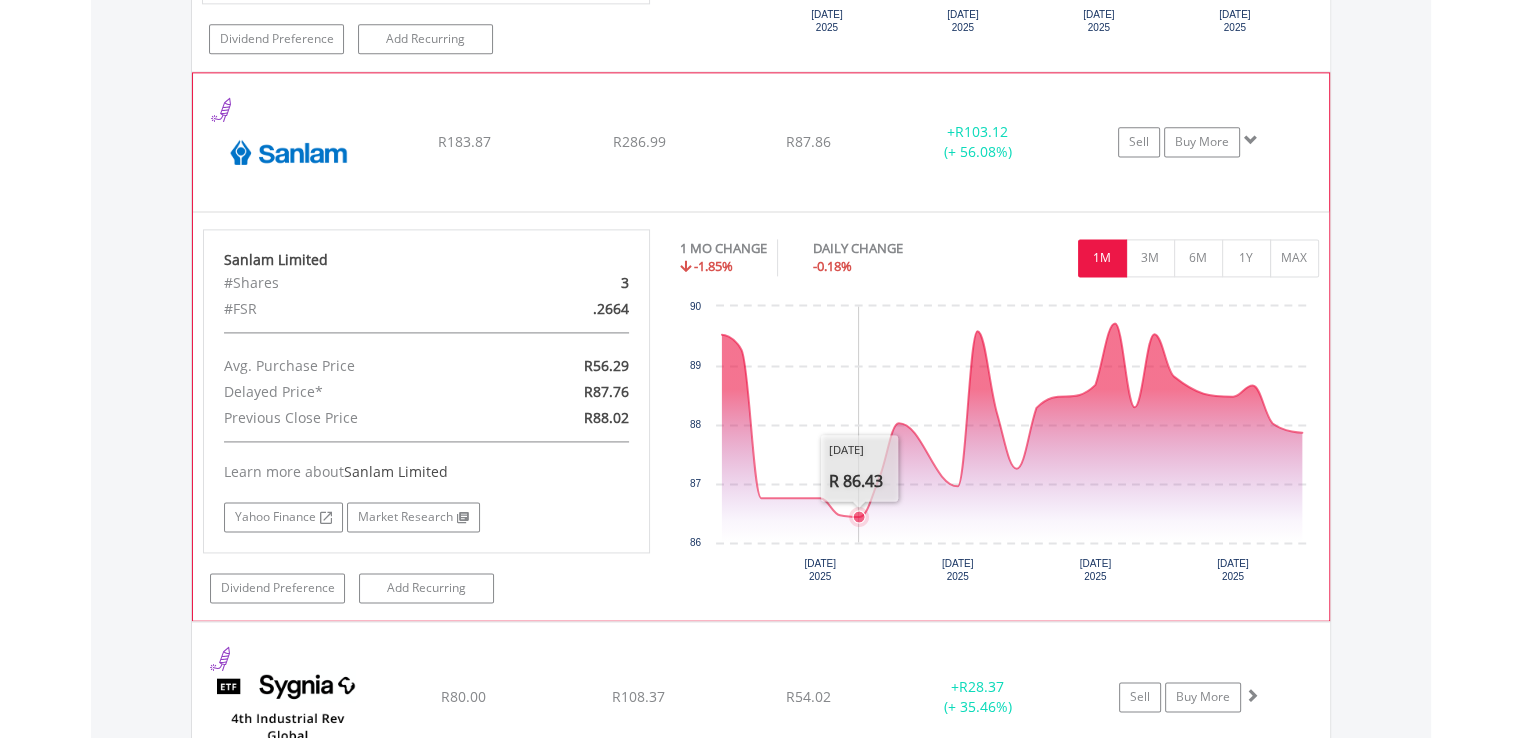 scroll, scrollTop: 2742, scrollLeft: 0, axis: vertical 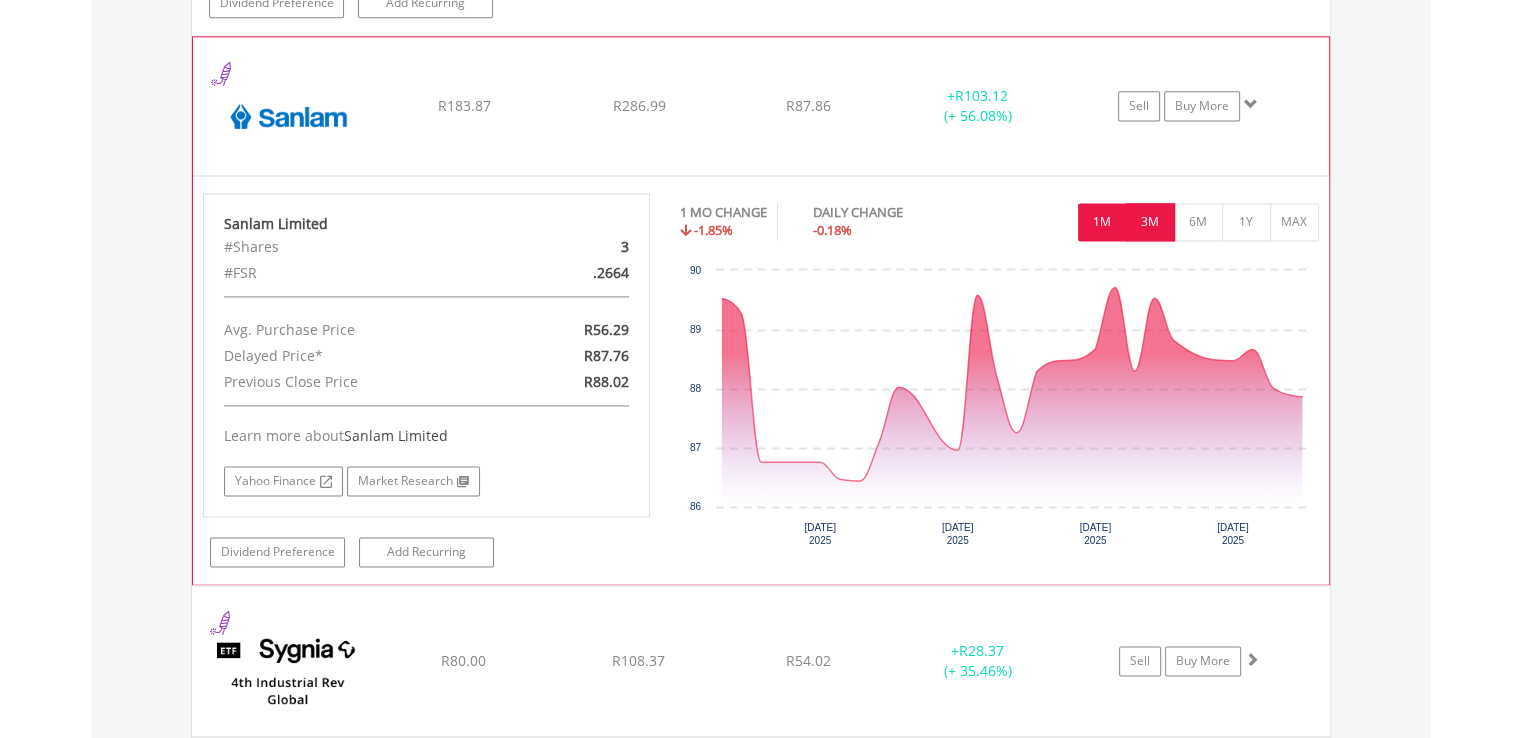 click on "3M" at bounding box center [1150, 222] 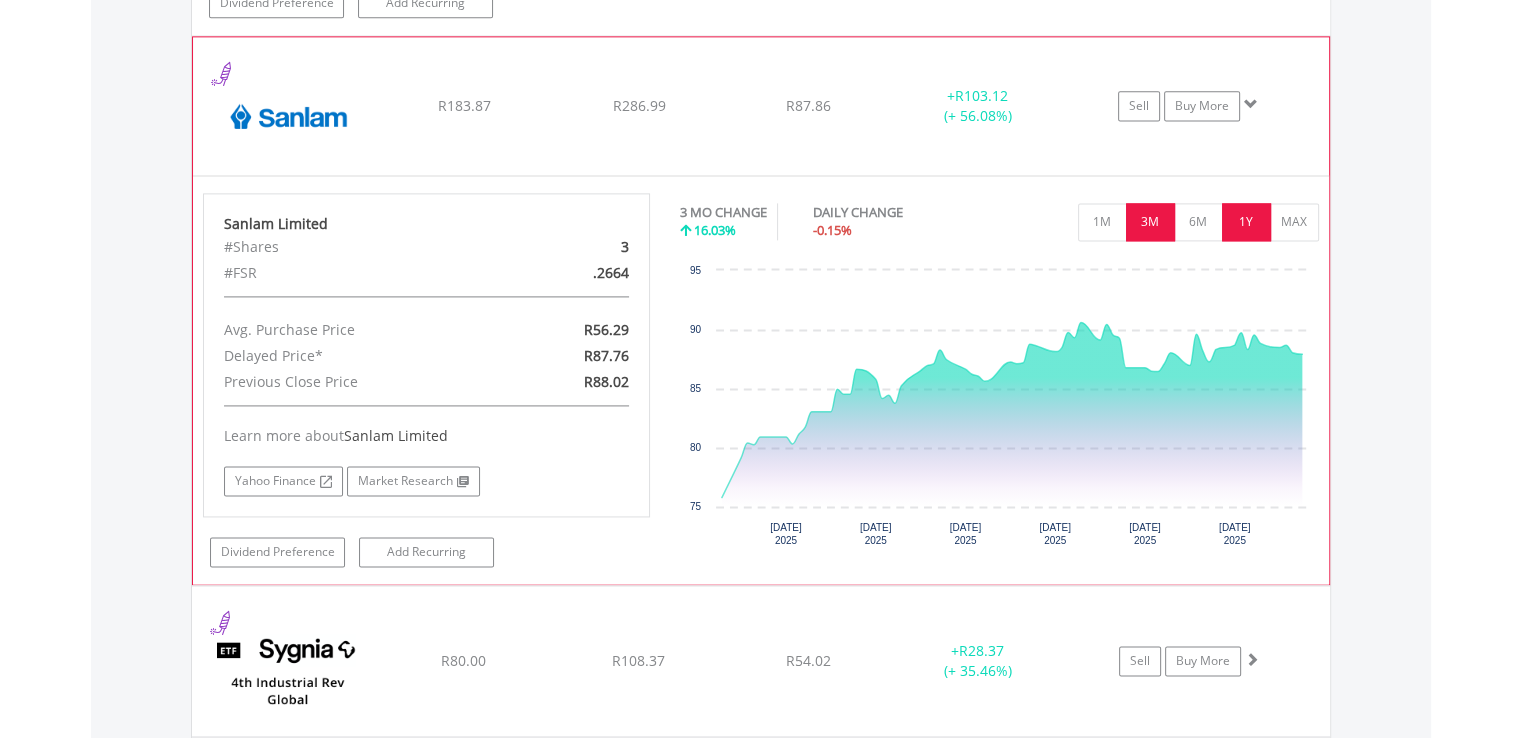 click on "1Y" at bounding box center [1246, 222] 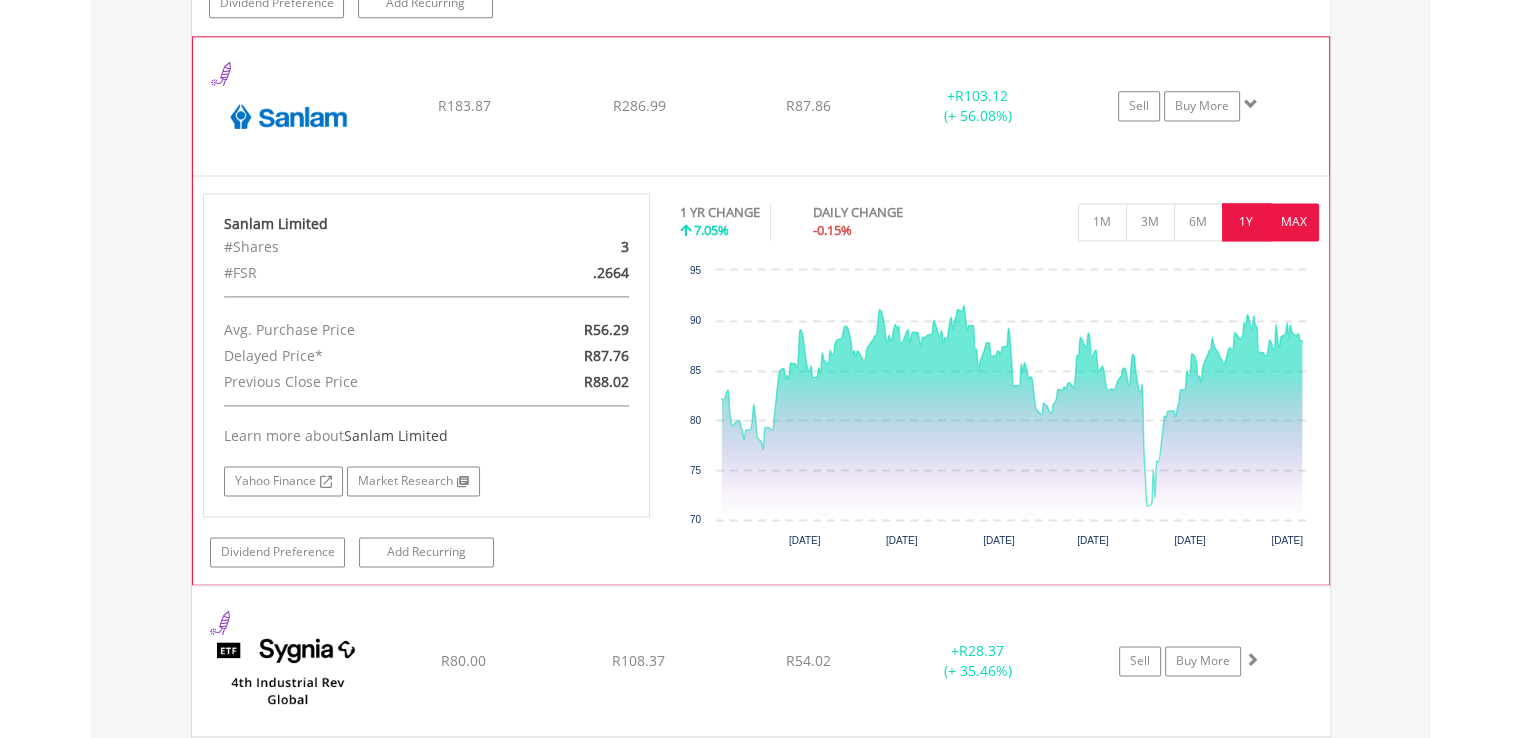 click on "MAX" at bounding box center [1294, 222] 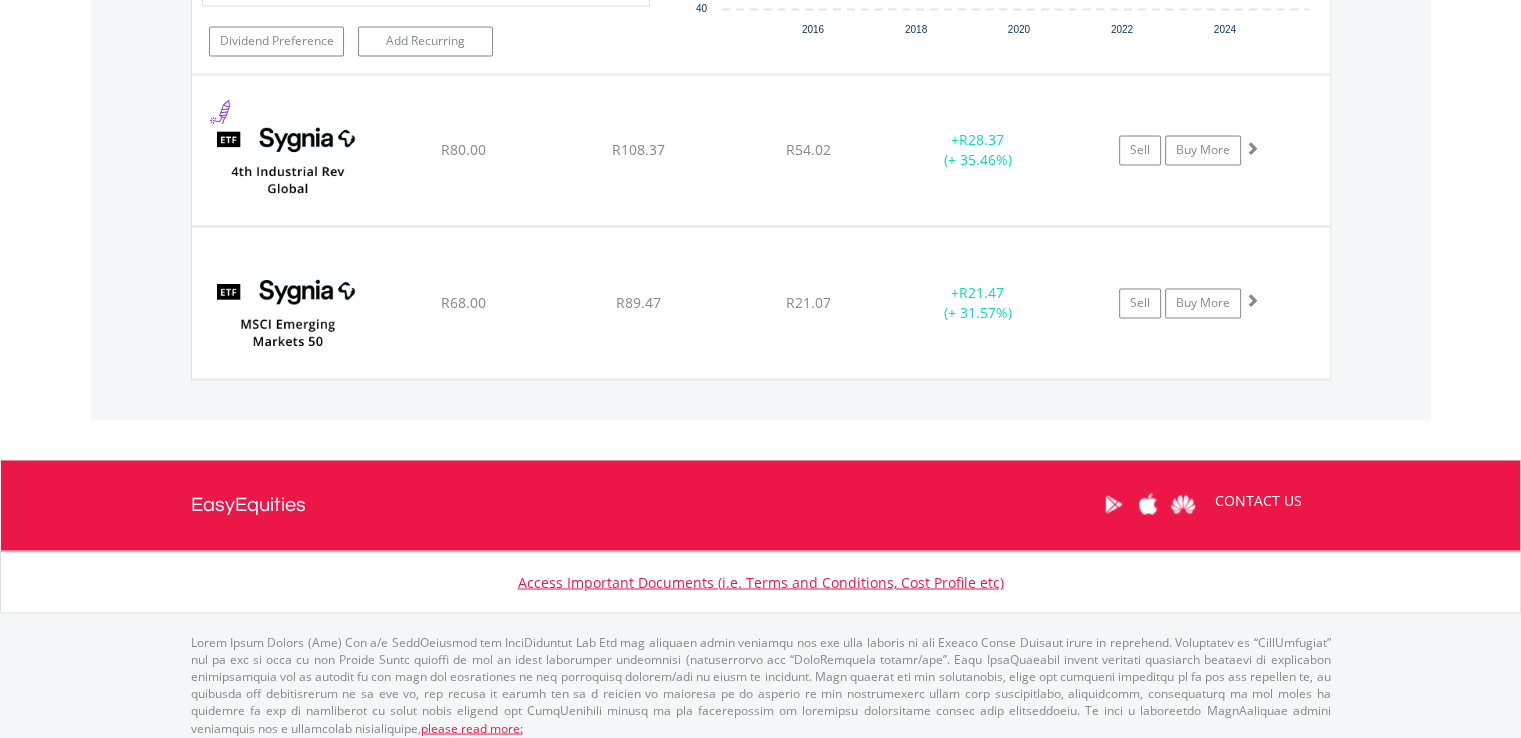 scroll, scrollTop: 3153, scrollLeft: 0, axis: vertical 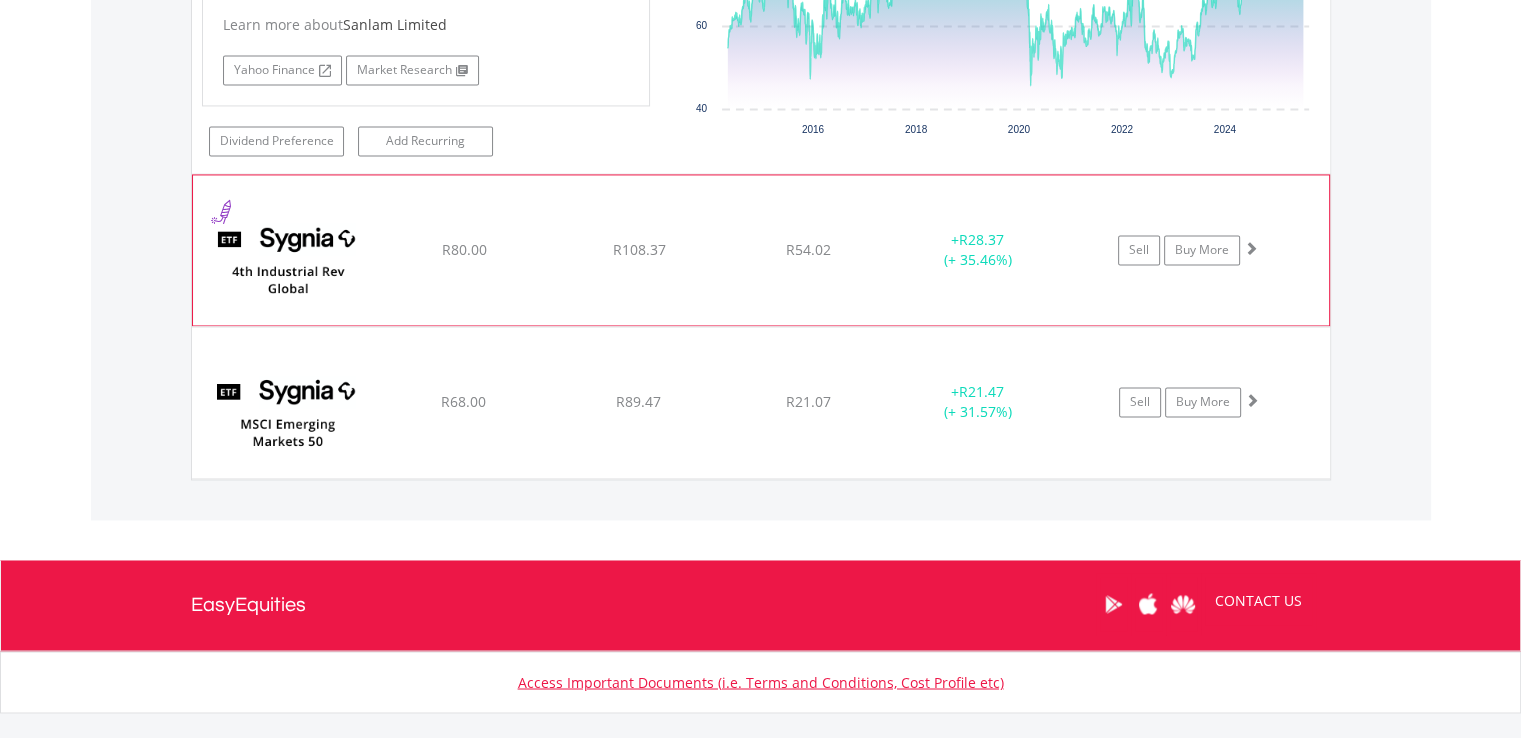 click on "﻿
Sygnia Itrix 4th Industrial Rev Global EquityAMETF
R80.00
R108.37
R54.02
+  R28.37 (+ 35.46%)
Sell
Buy More" at bounding box center (761, -1542) 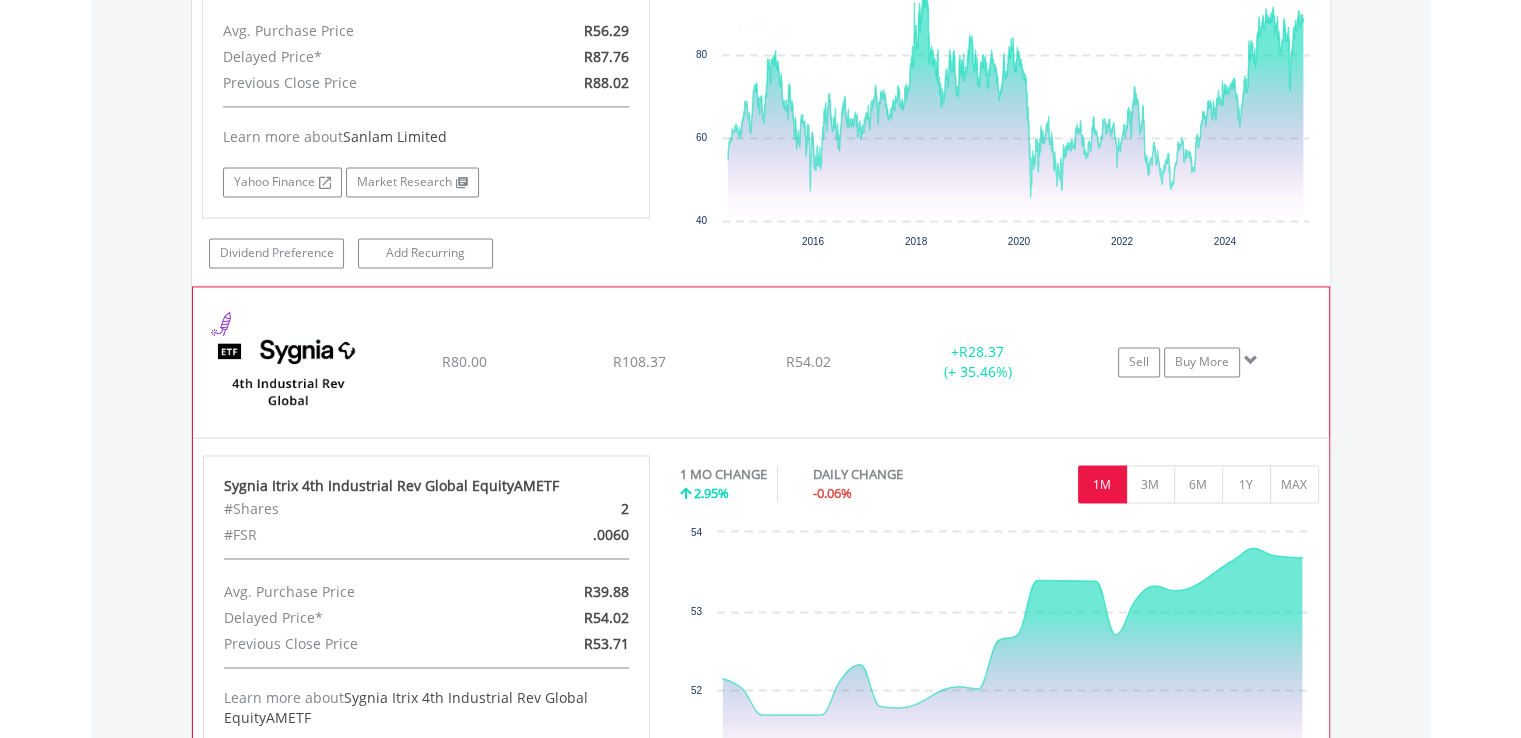 scroll, scrollTop: 2680, scrollLeft: 0, axis: vertical 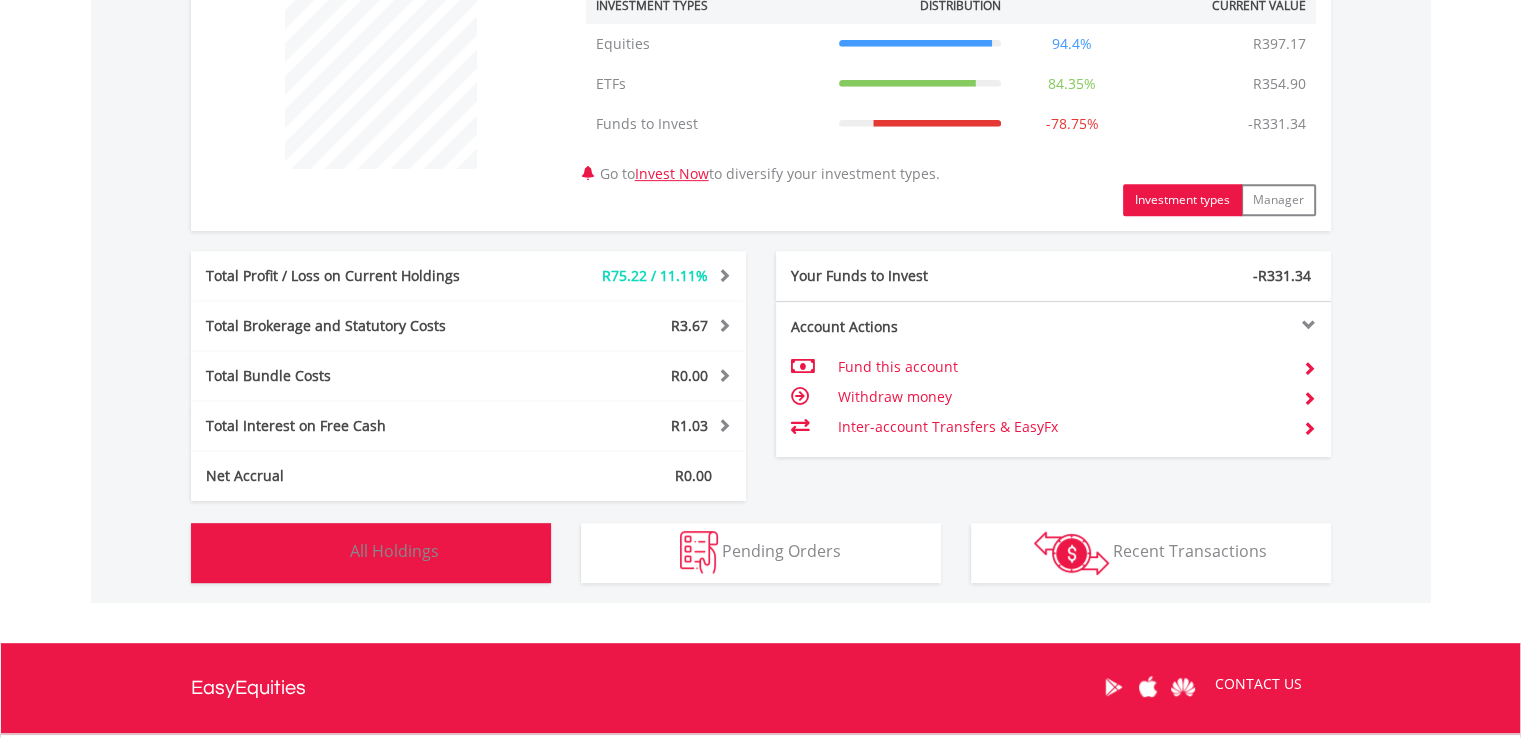 click on "All Holdings" at bounding box center (394, 551) 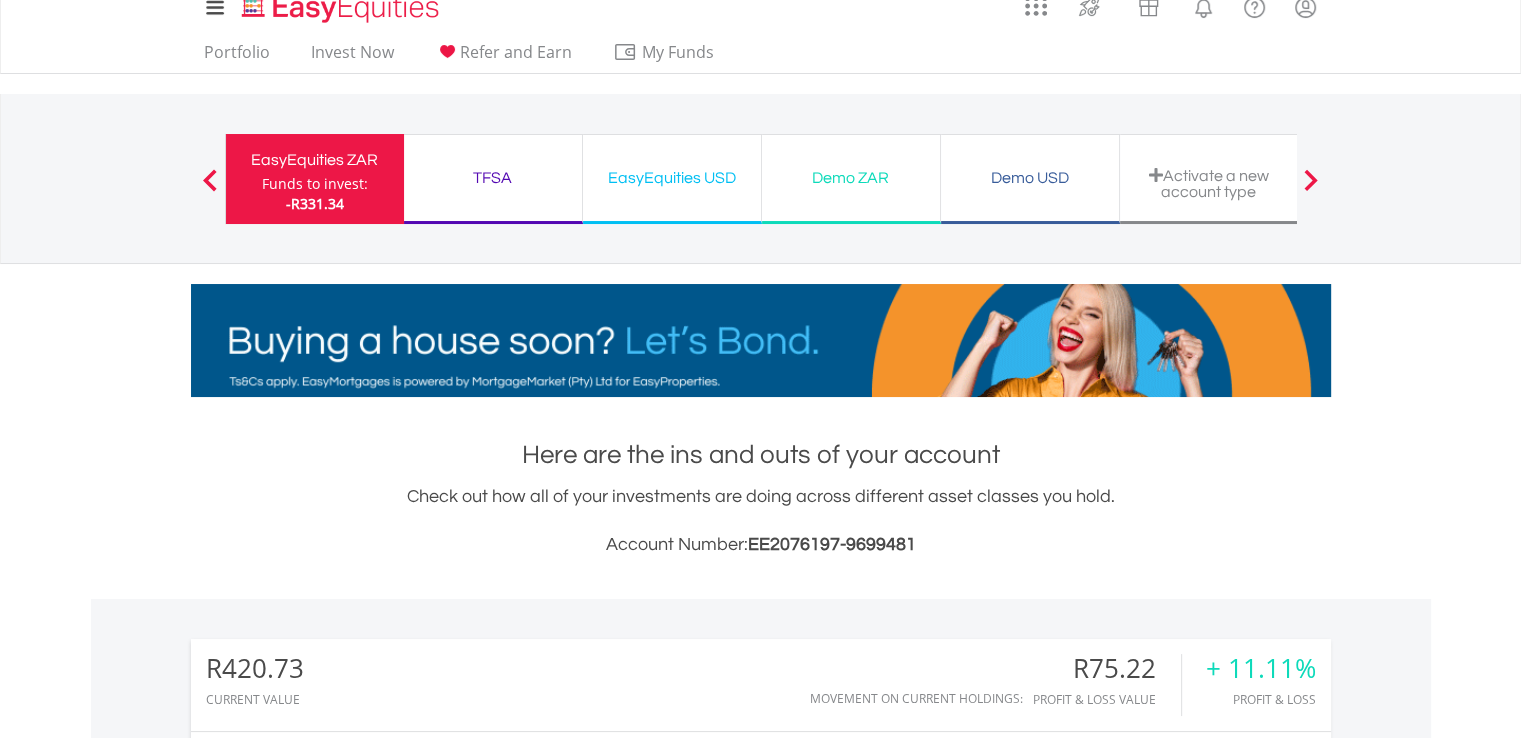 scroll, scrollTop: 0, scrollLeft: 0, axis: both 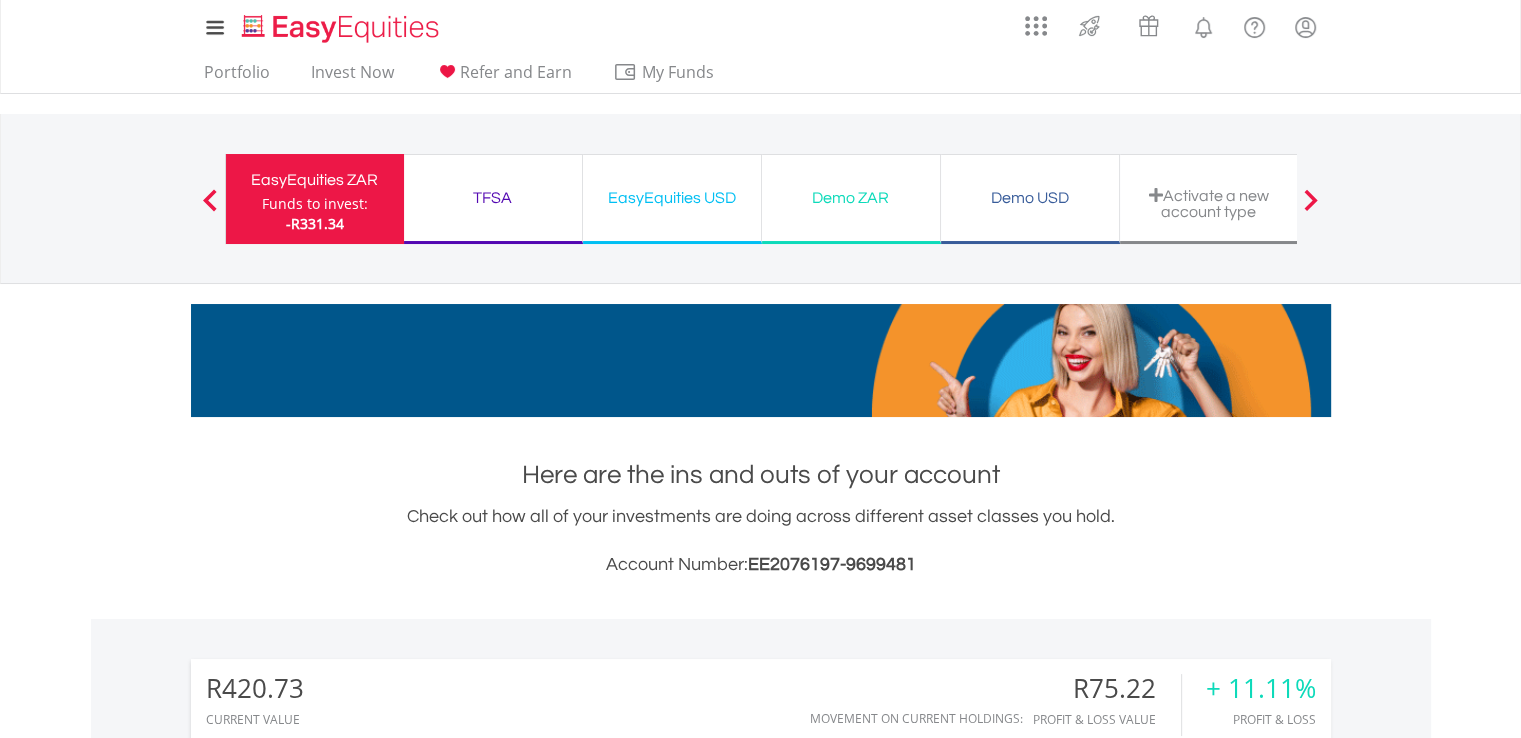 click on "TFSA" at bounding box center (493, 198) 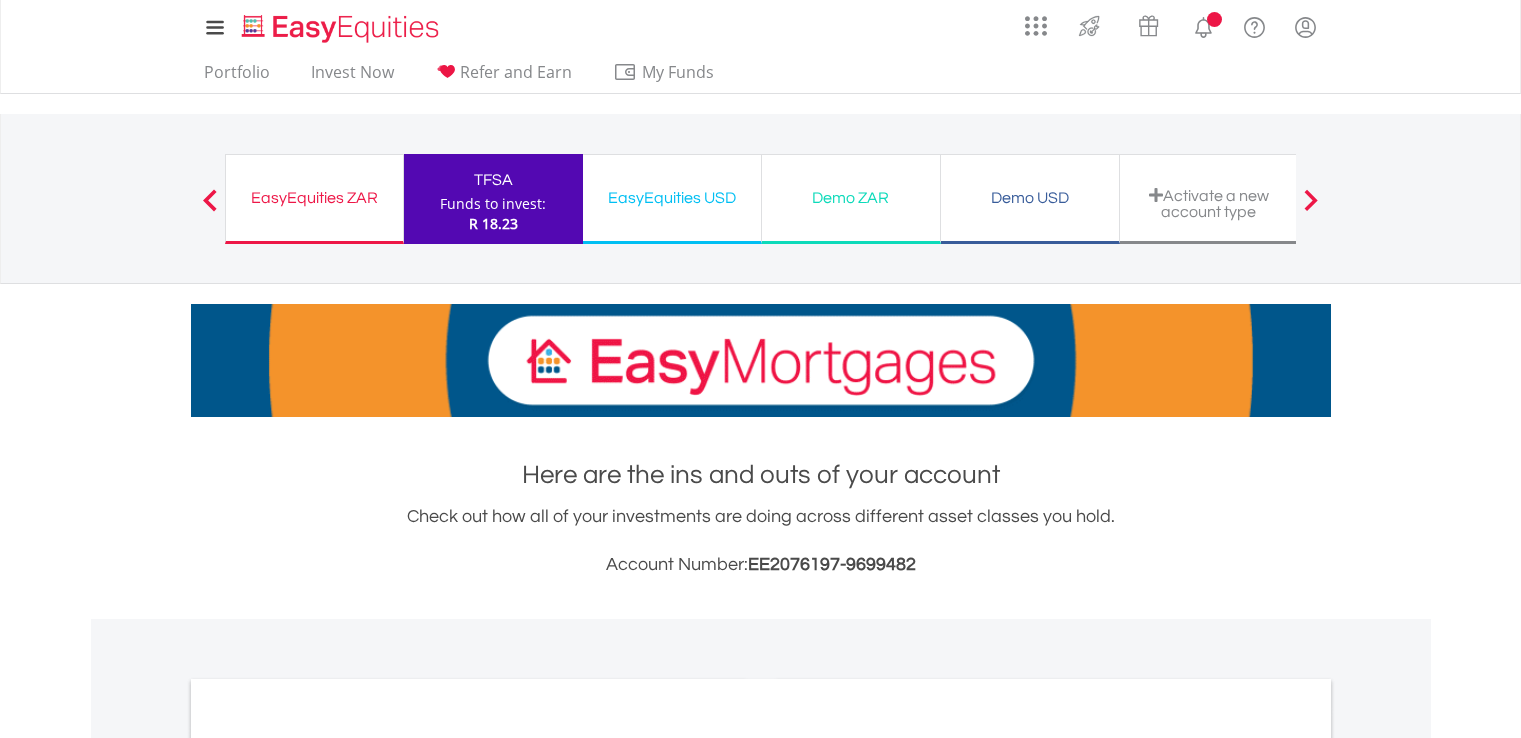 scroll, scrollTop: 0, scrollLeft: 0, axis: both 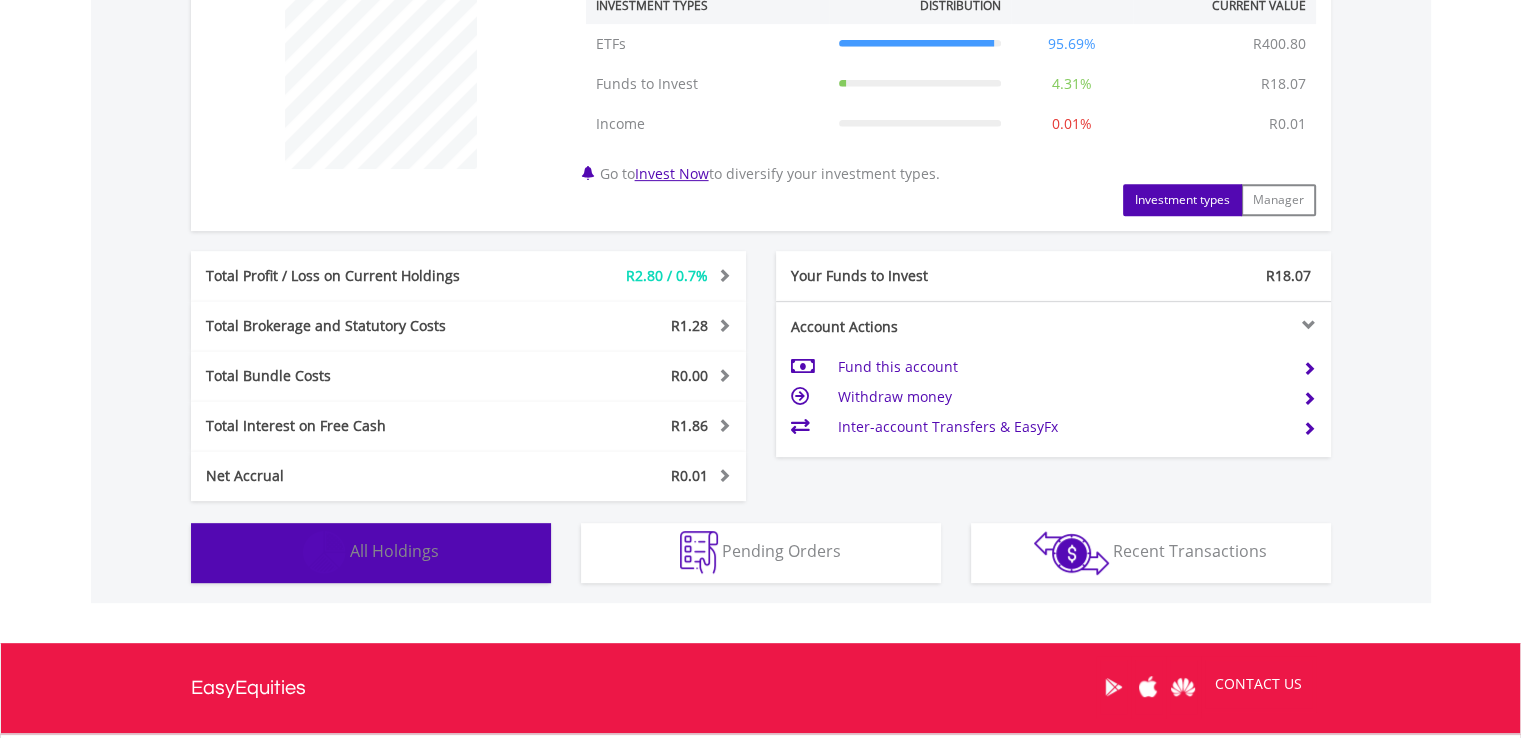 click on "Holdings
All Holdings" at bounding box center (371, 553) 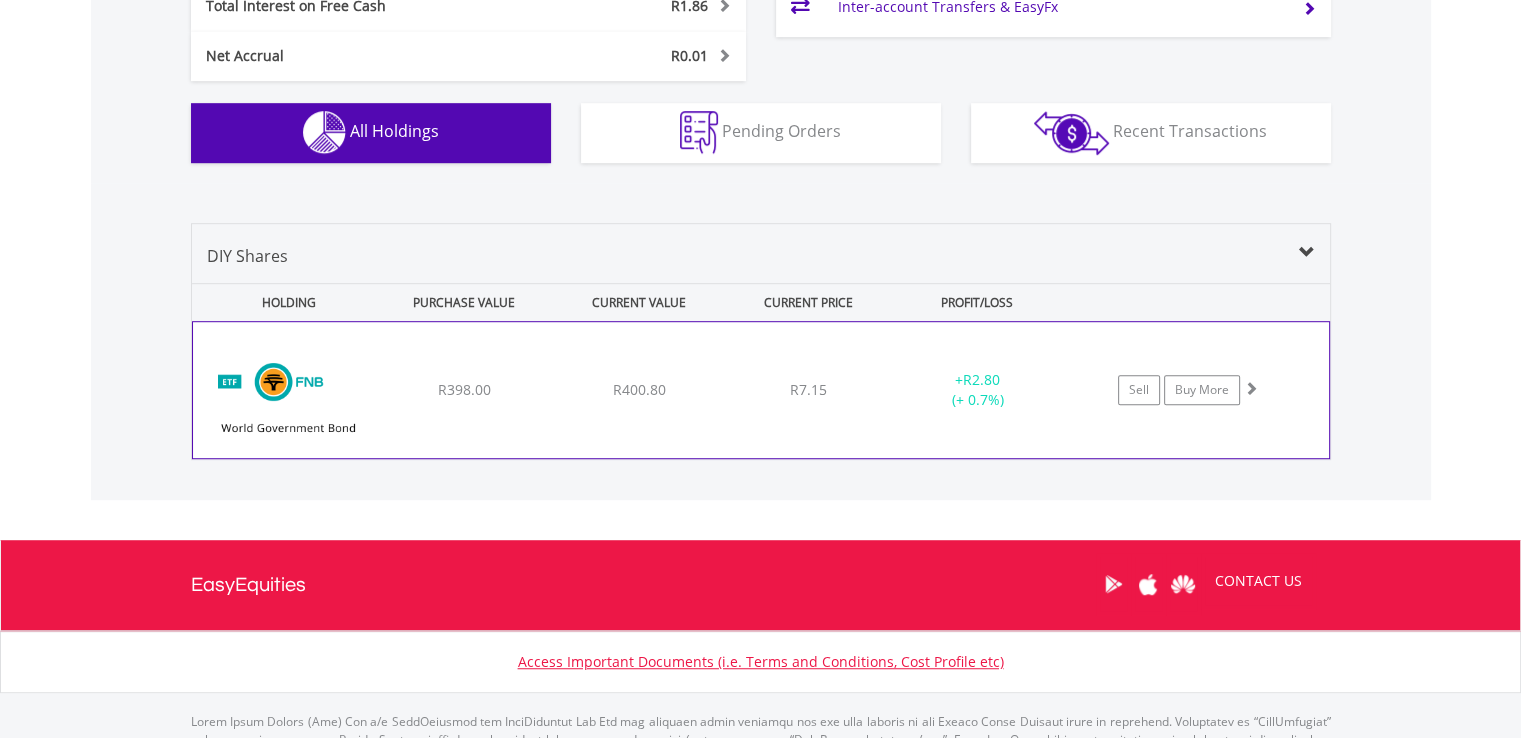 scroll, scrollTop: 1074, scrollLeft: 0, axis: vertical 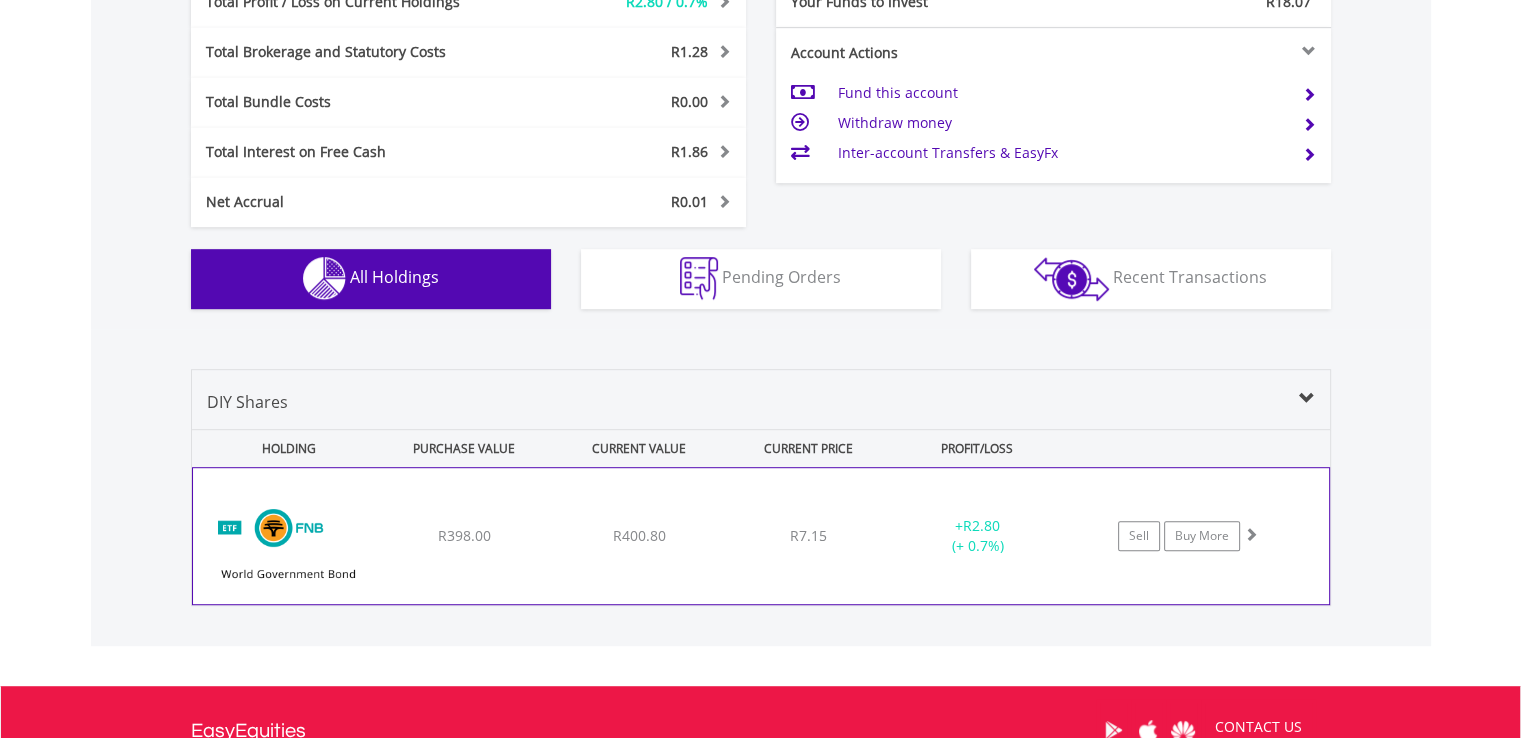 click on "﻿
FNB World Government Bond ETF
R398.00
R400.80
R7.15
+  R2.80 (+ 0.7%)
Sell
Buy More" at bounding box center (761, 536) 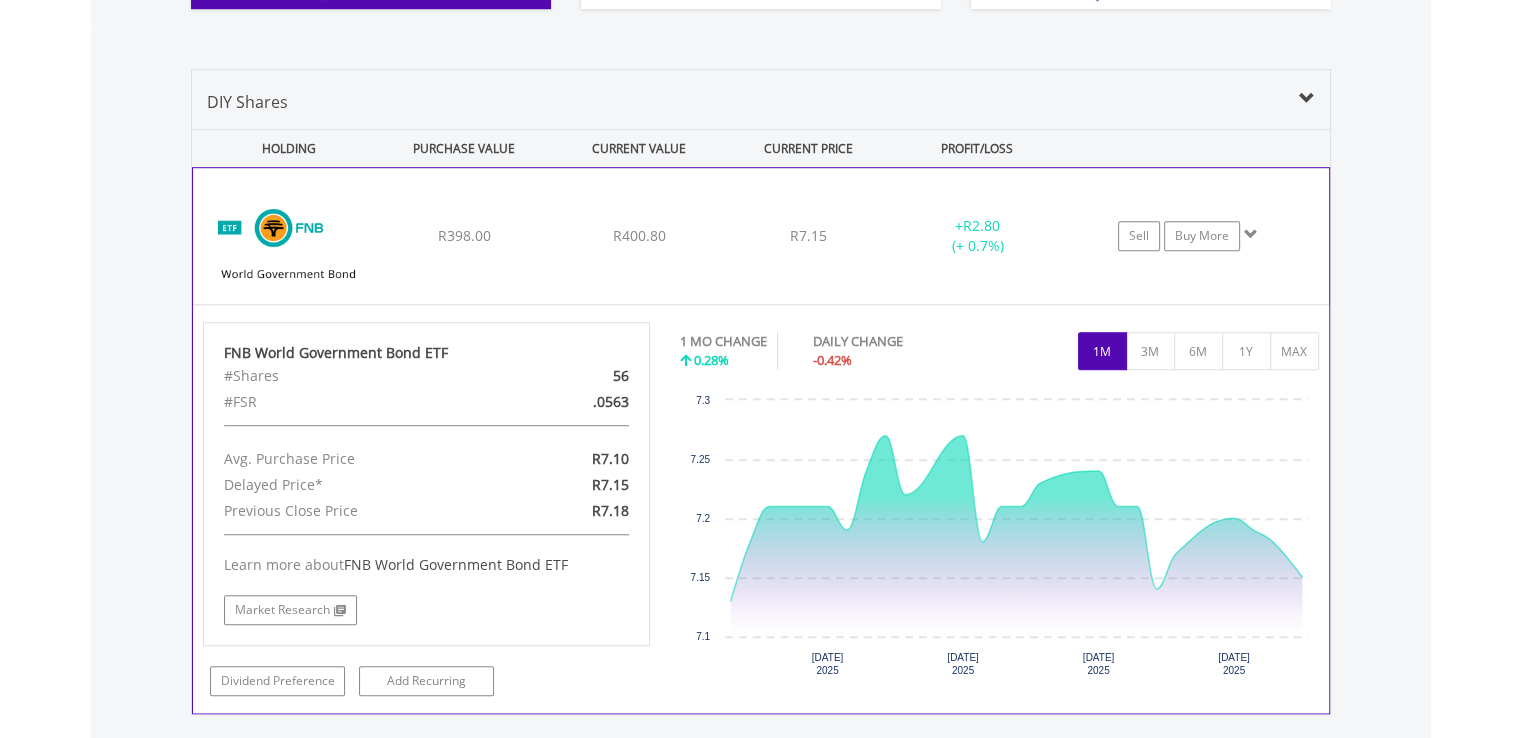 scroll, scrollTop: 1274, scrollLeft: 0, axis: vertical 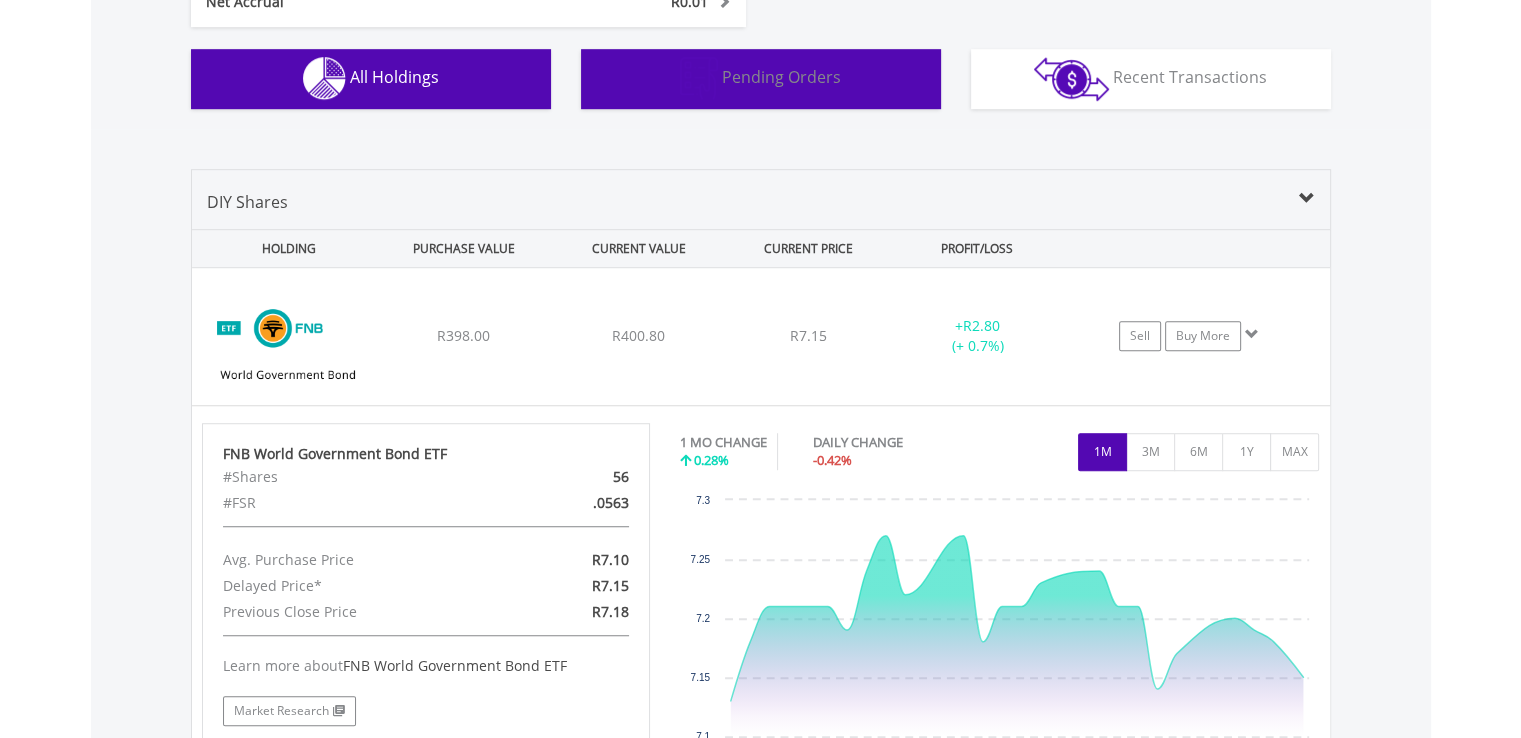 click on "Pending Orders
Pending Orders" at bounding box center (761, 79) 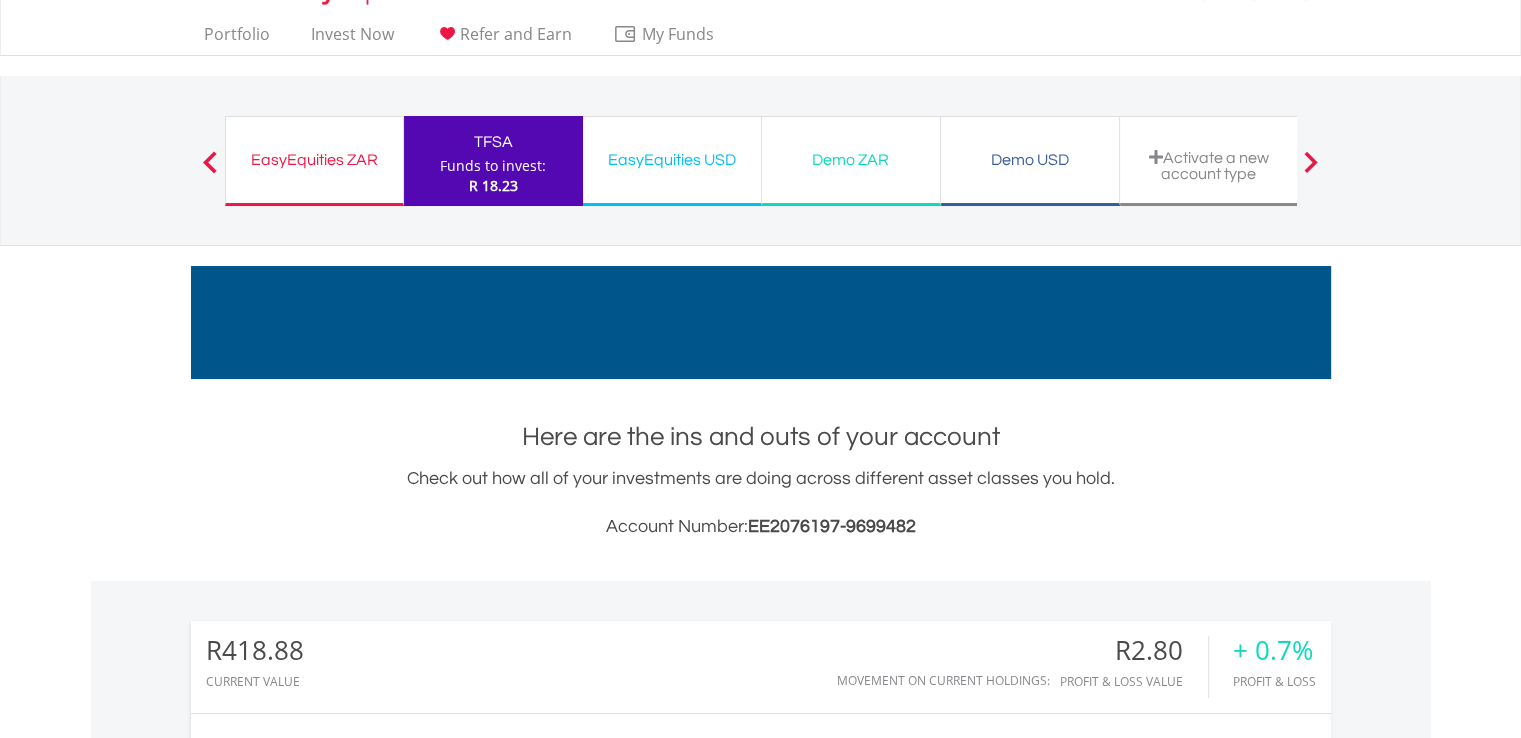 scroll, scrollTop: 3, scrollLeft: 0, axis: vertical 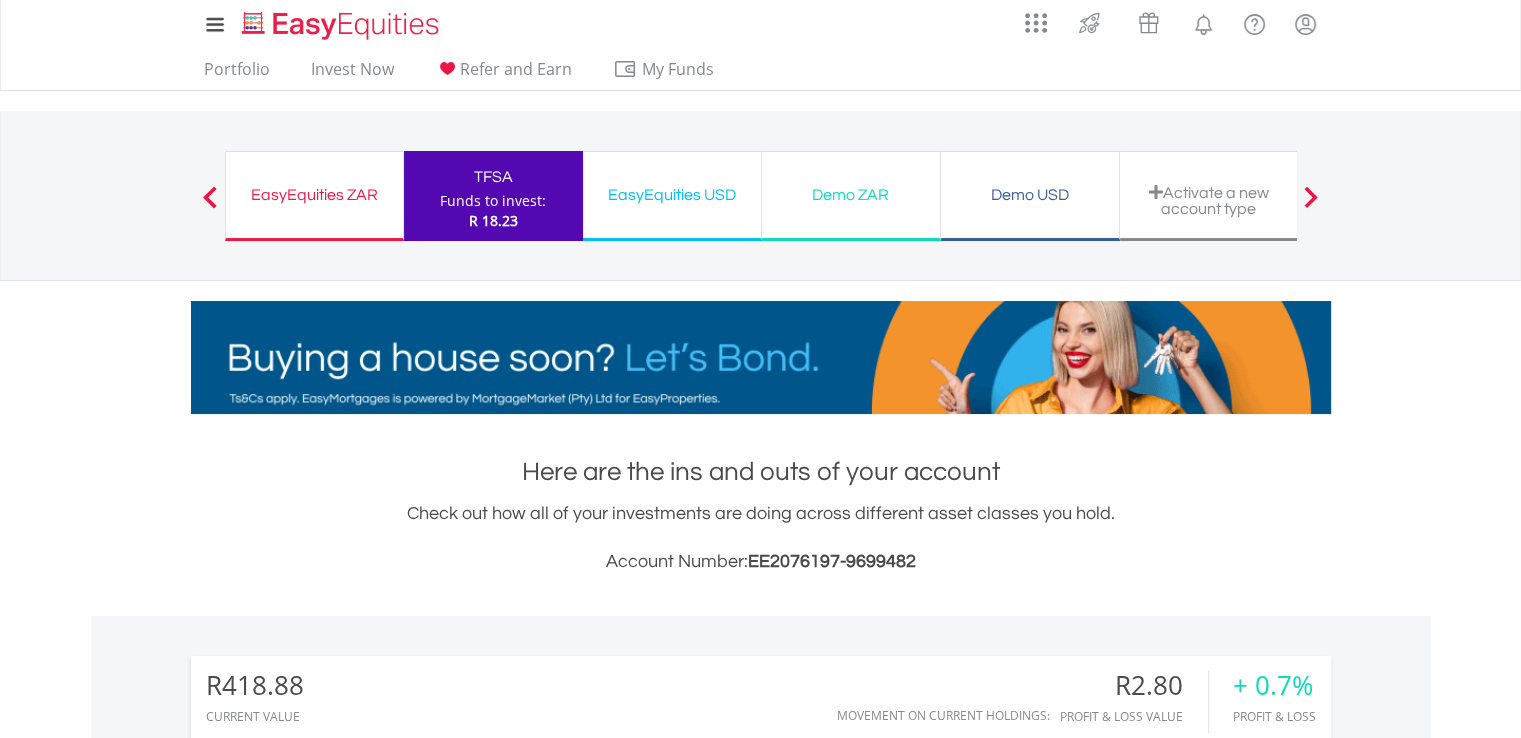 click on "Demo USD
Funds to invest:
R 18.23" at bounding box center [1030, 196] 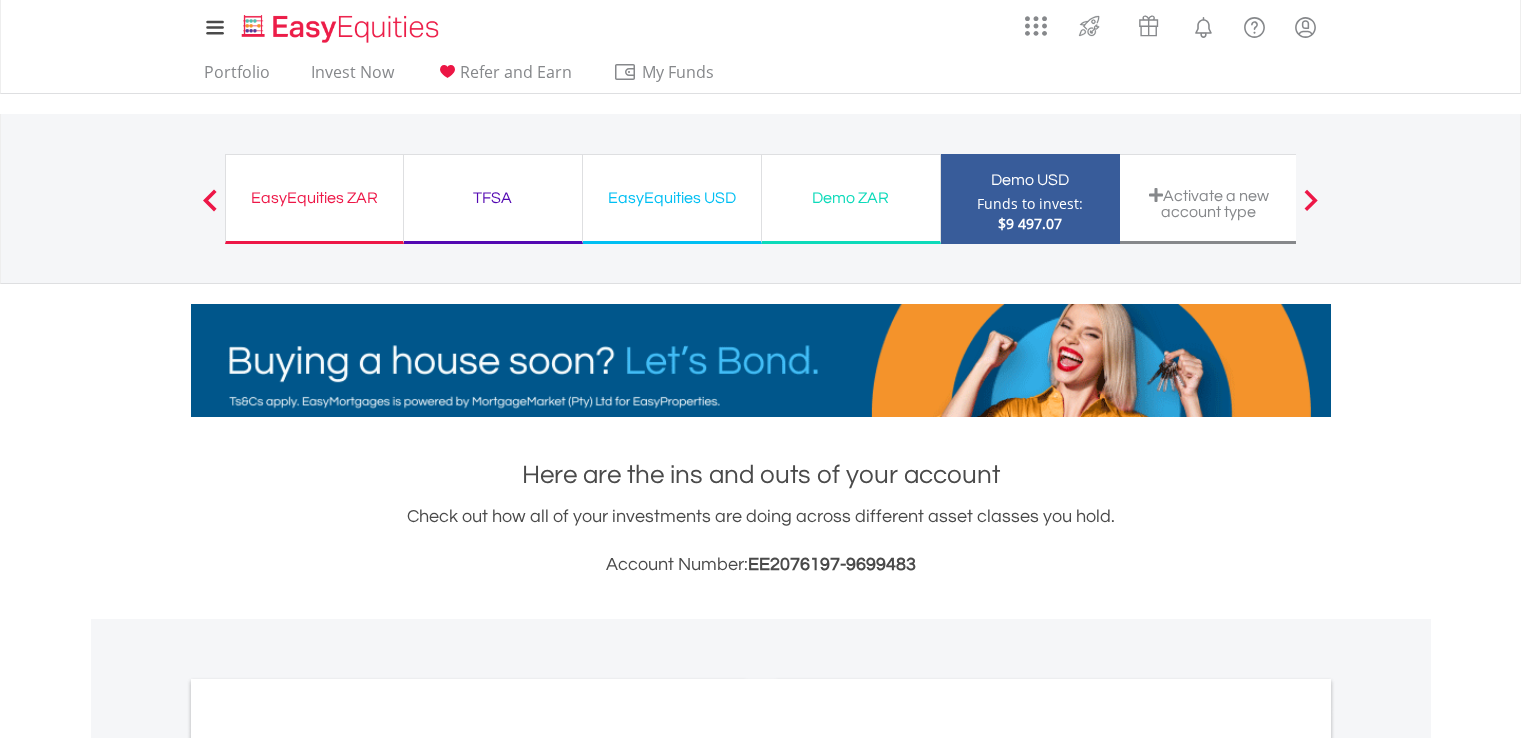 scroll, scrollTop: 0, scrollLeft: 0, axis: both 